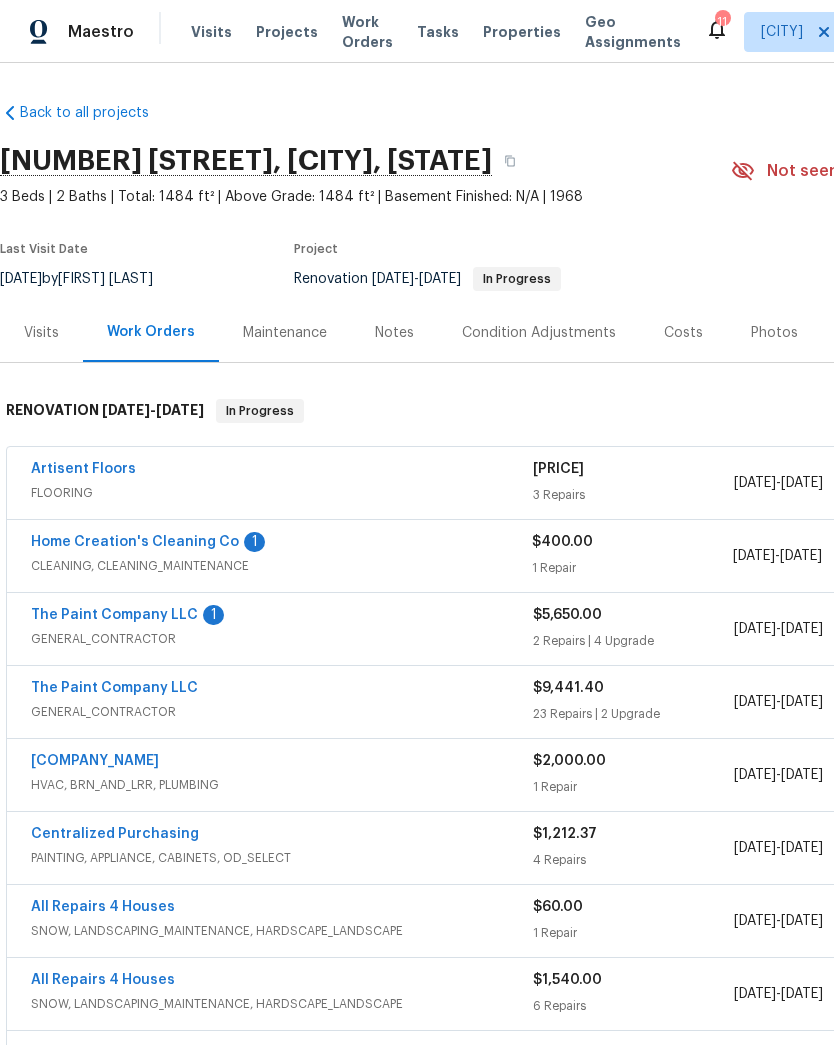 scroll, scrollTop: 0, scrollLeft: 0, axis: both 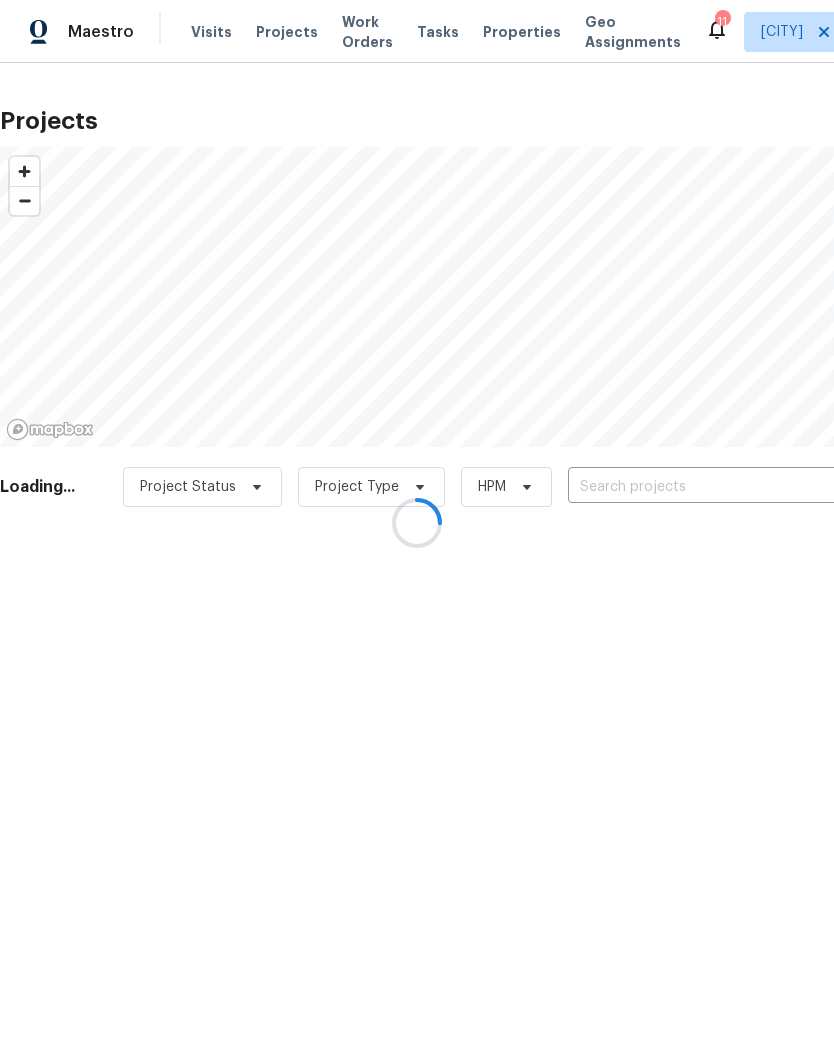 click at bounding box center [417, 522] 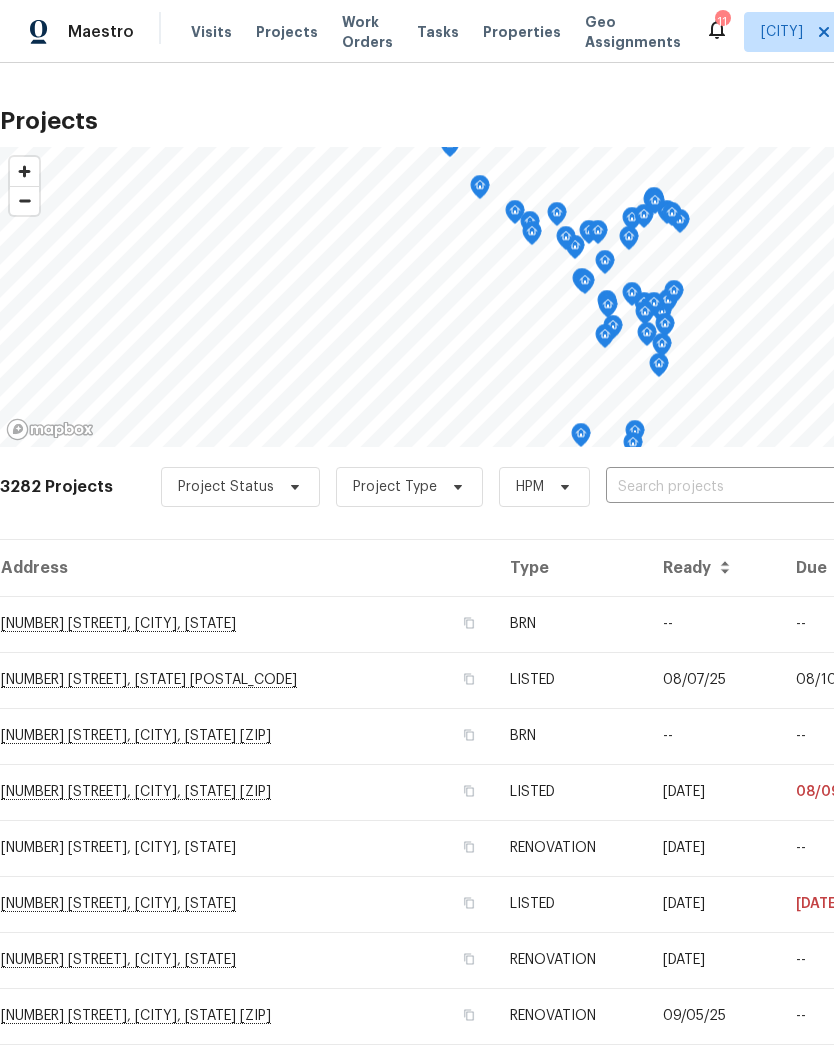 click at bounding box center [720, 487] 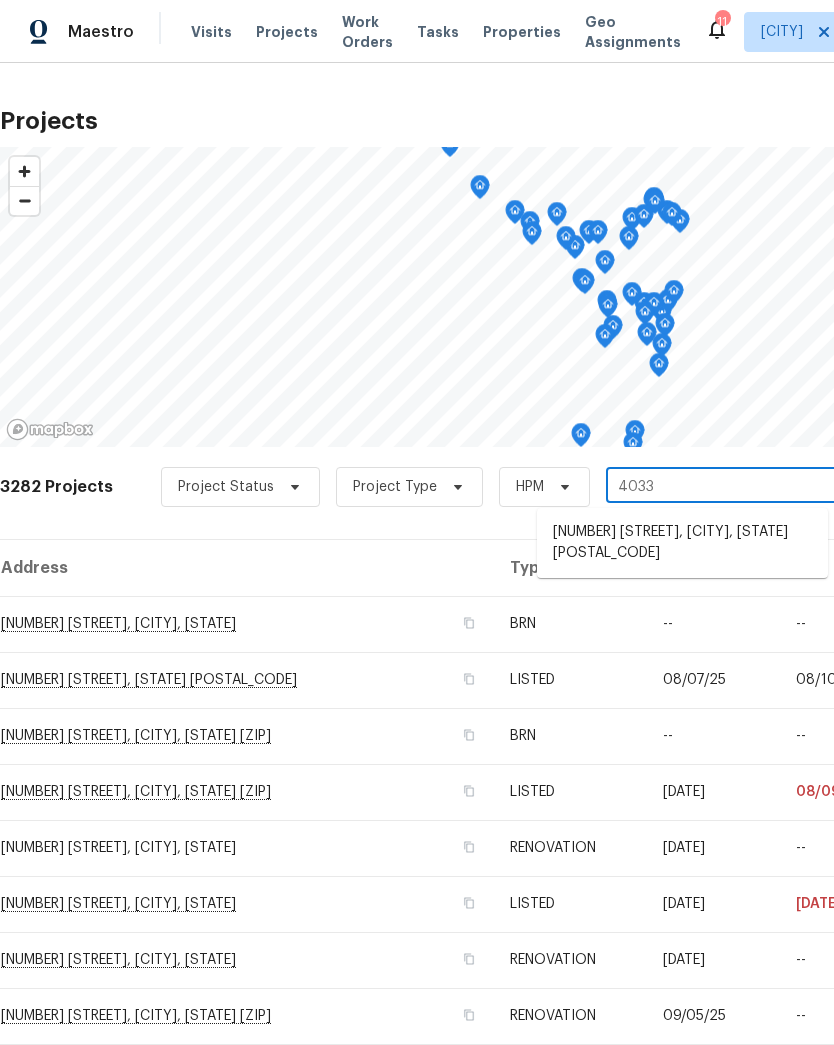 type on "4033 t" 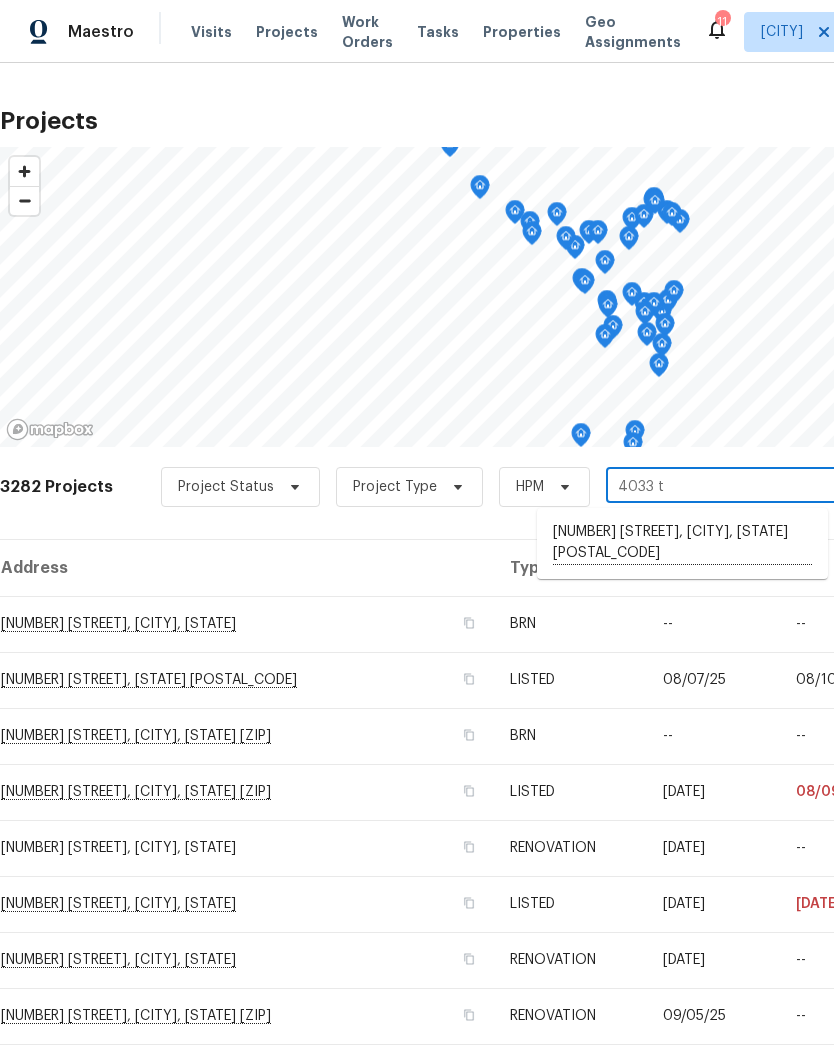 click on "[NUMBER] [STREET], [CITY], [STATE] [POSTAL_CODE]" at bounding box center [682, 543] 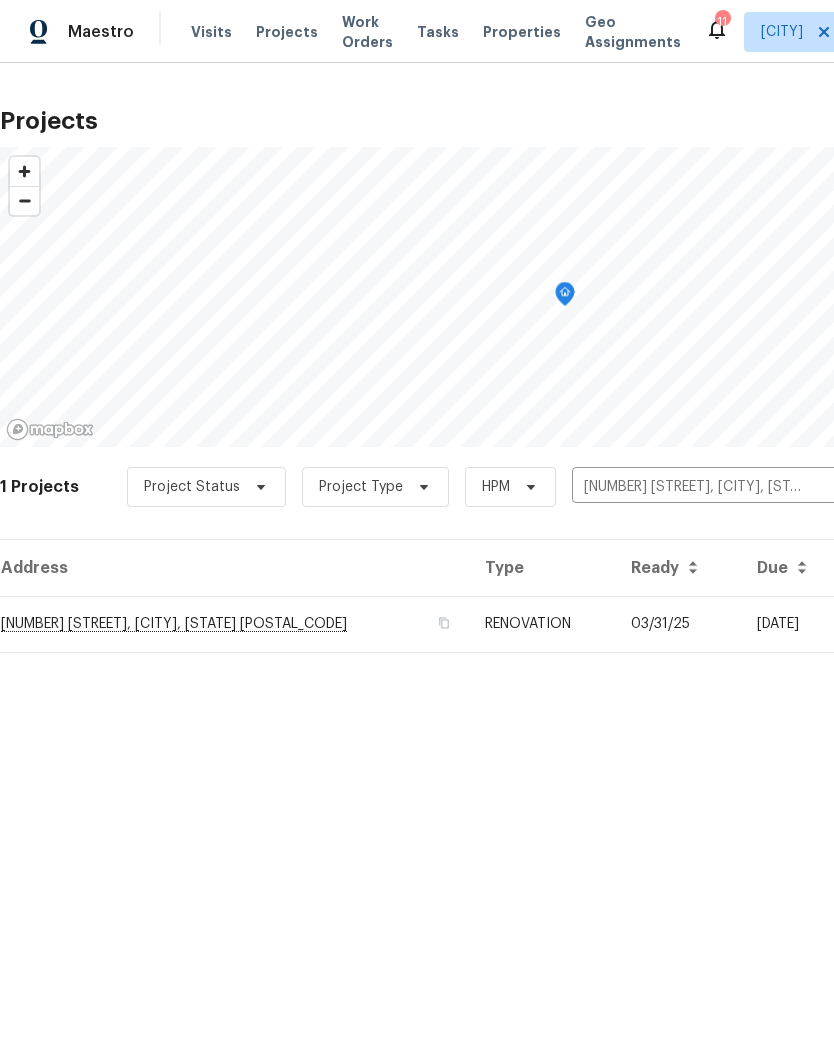 click on "RENOVATION" at bounding box center [541, 624] 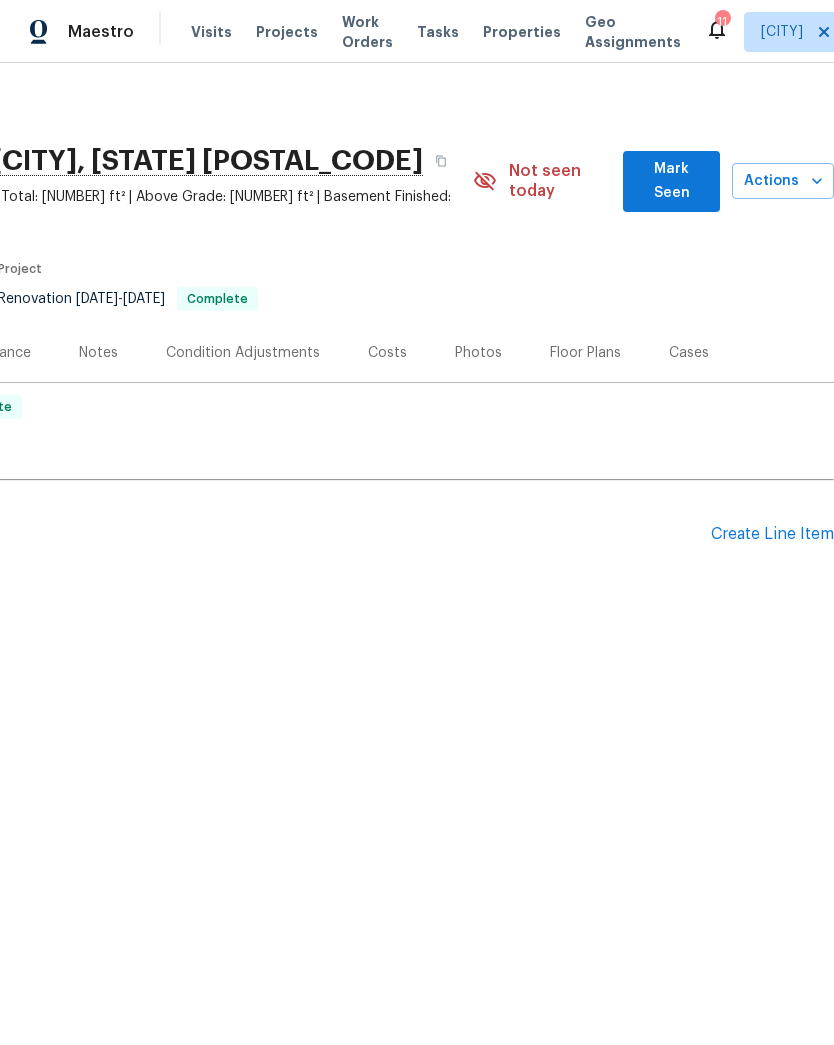 scroll, scrollTop: 0, scrollLeft: 296, axis: horizontal 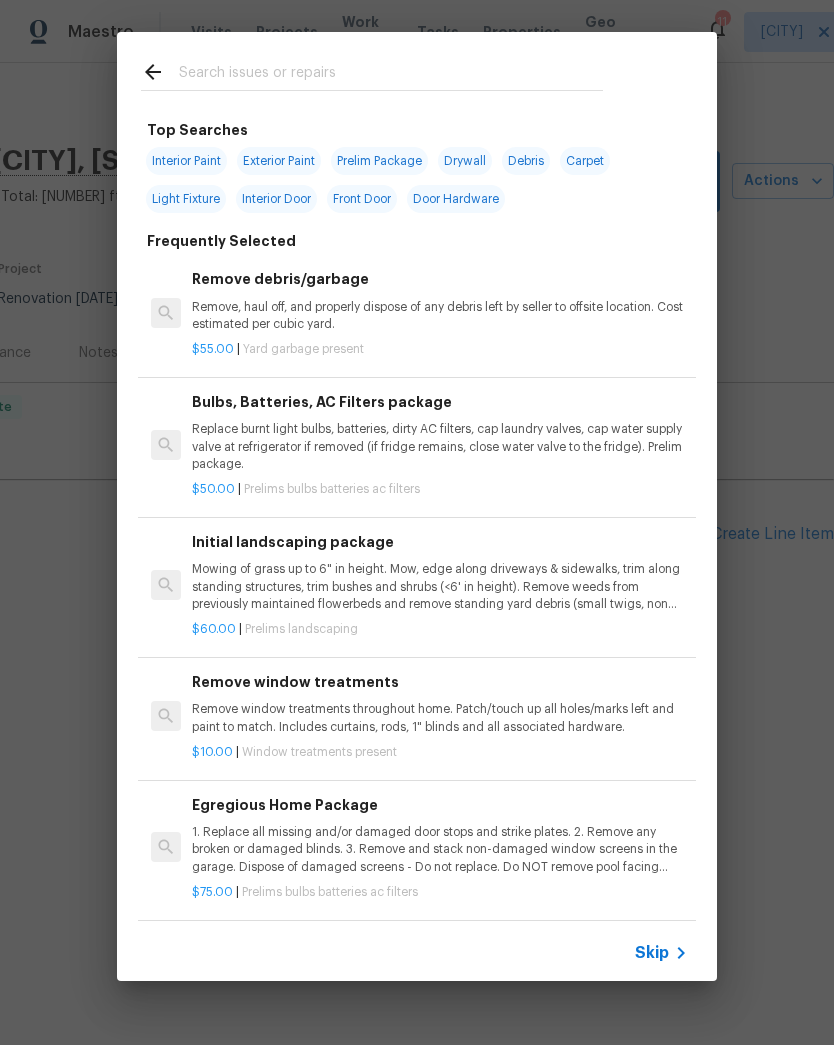 click at bounding box center [391, 75] 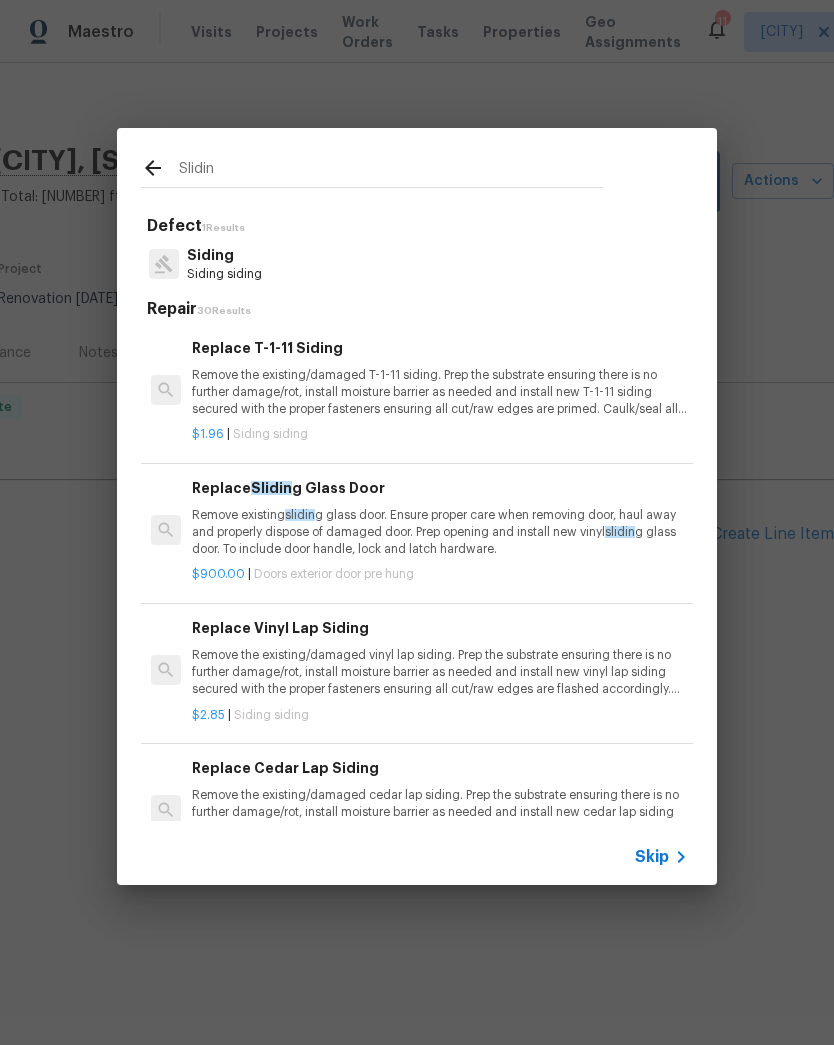 type on "Slidi" 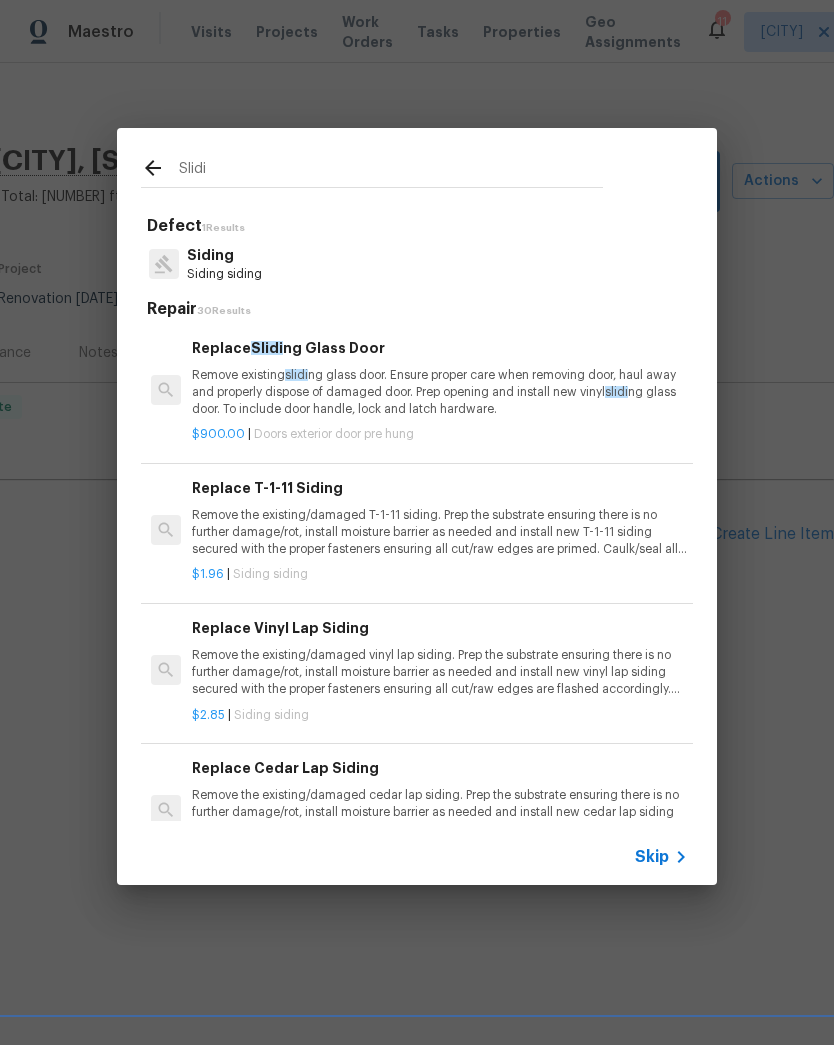 click on "Remove existing  slidi ng glass door. Ensure proper care when removing door, haul away and properly dispose of damaged door. Prep opening and install new vinyl  slidi ng glass door. To include door handle, lock and latch hardware." at bounding box center [440, 392] 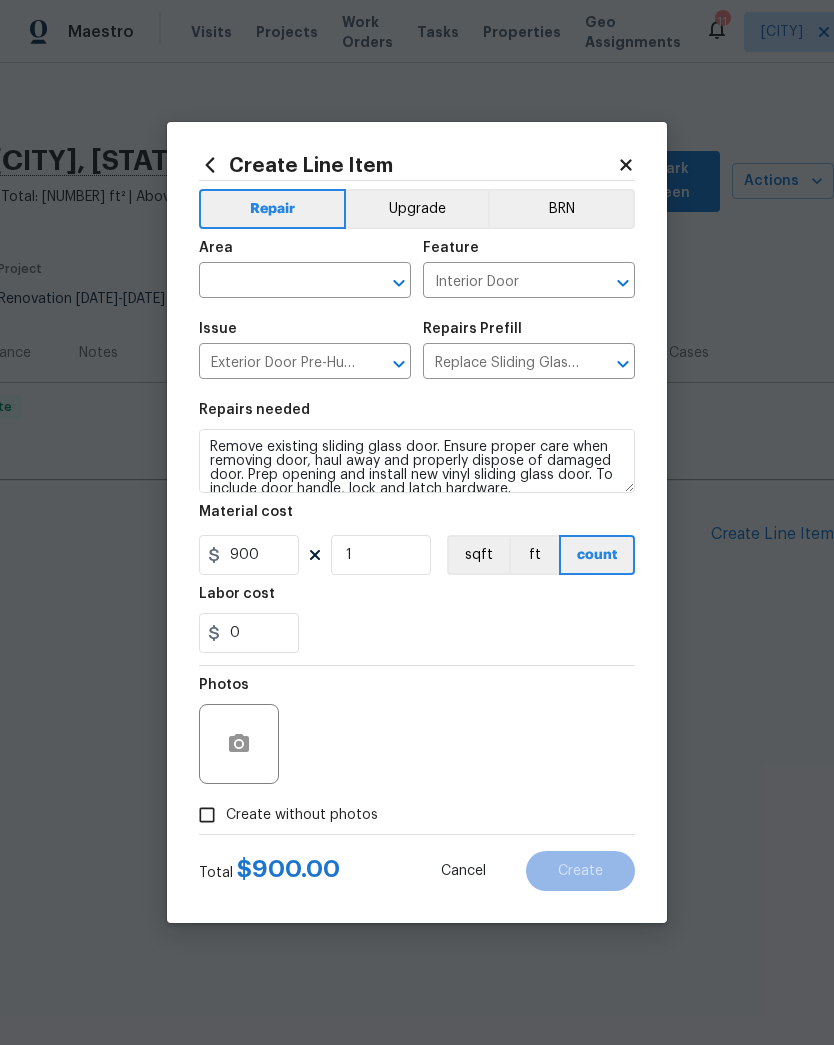click at bounding box center (277, 282) 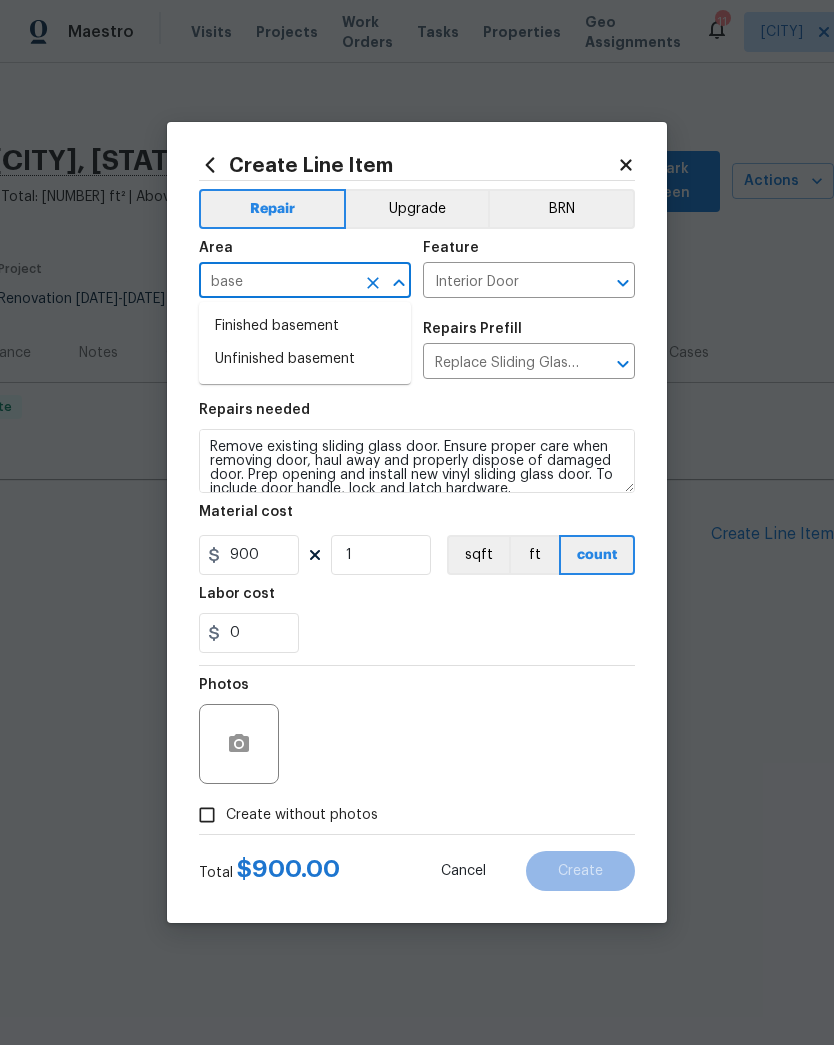 click on "Unfinished basement" at bounding box center (305, 359) 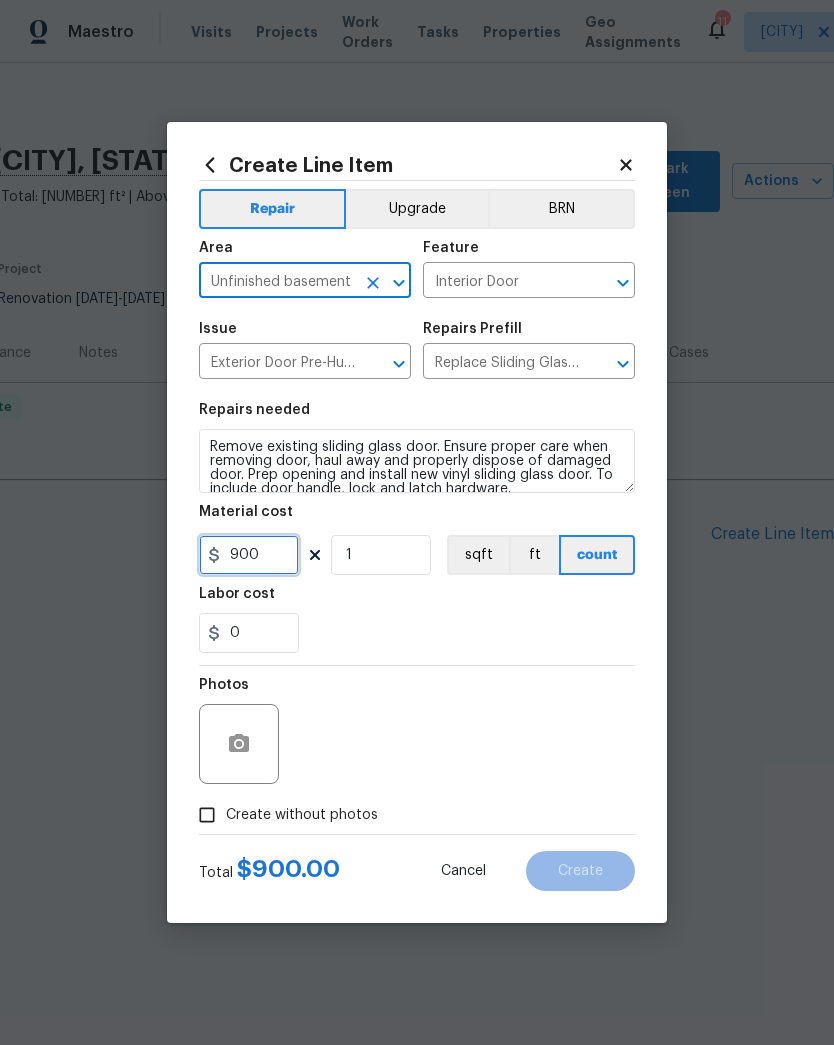click on "900" at bounding box center (249, 555) 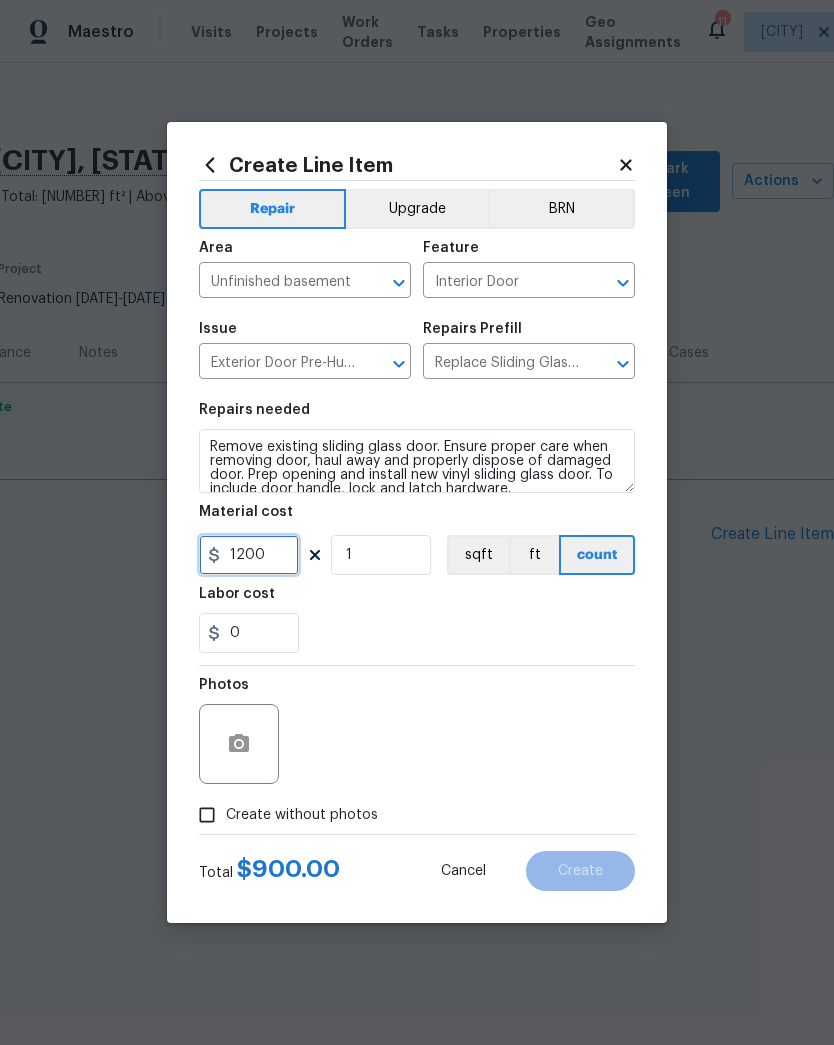 type on "1200" 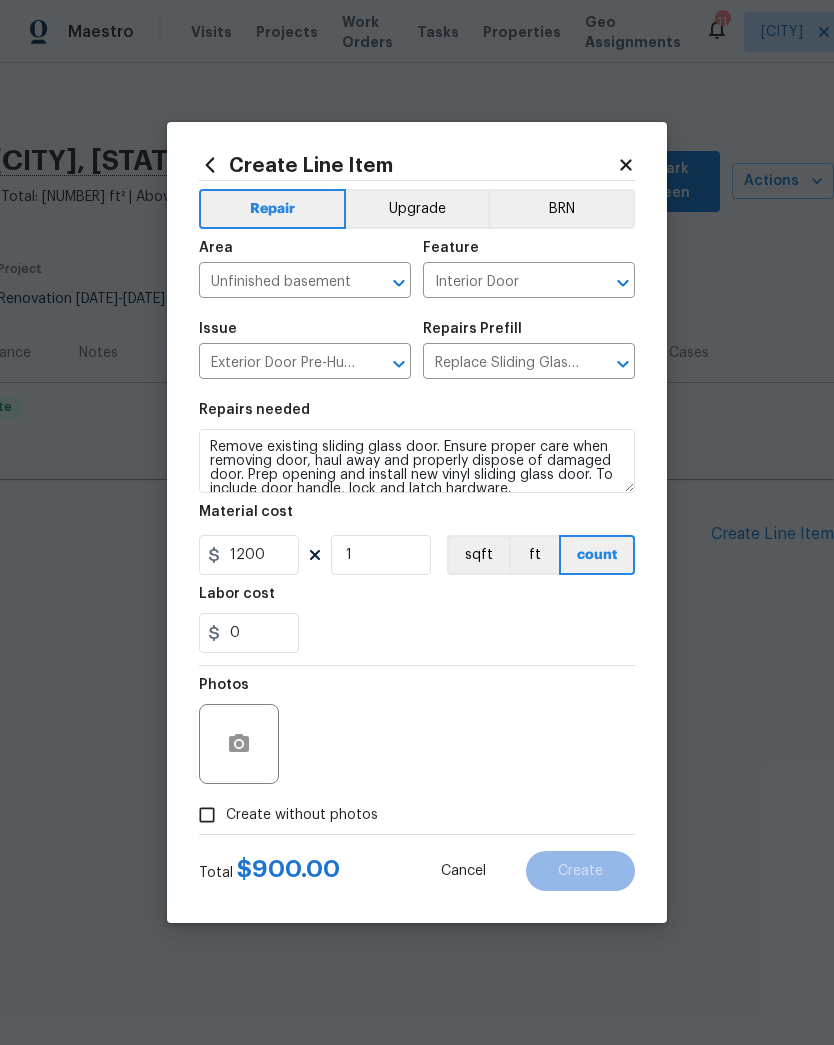 click on "0" at bounding box center (417, 633) 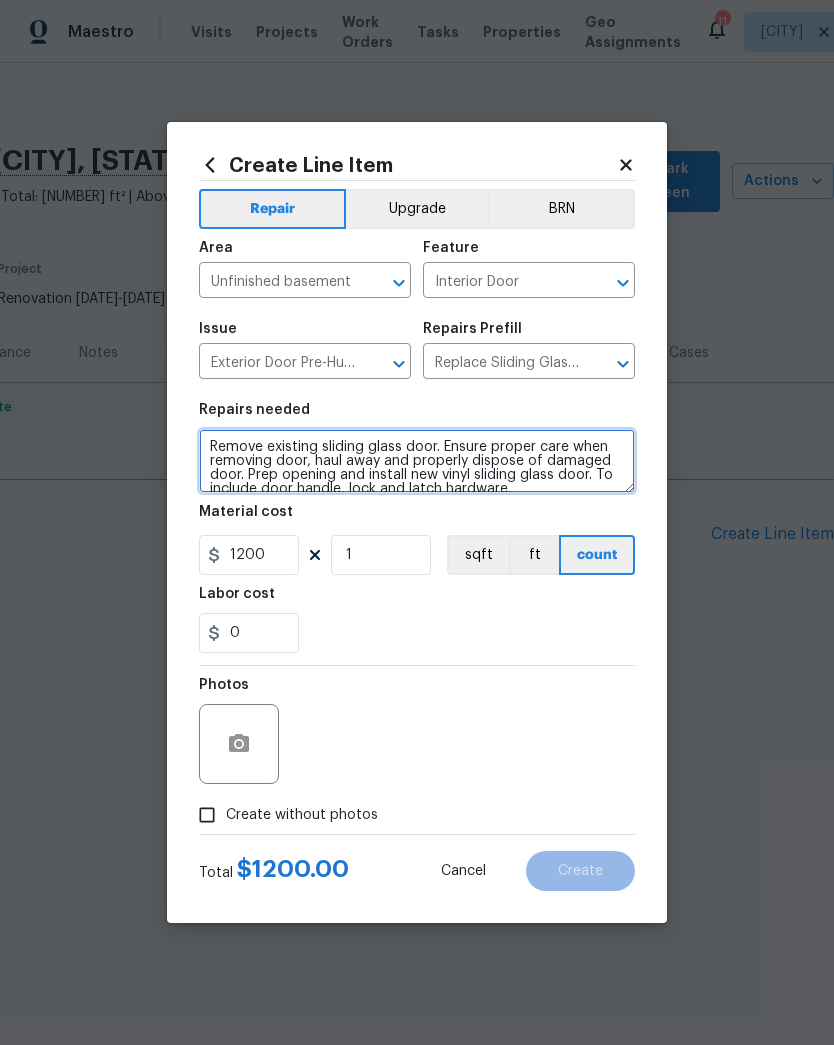 click on "Remove existing sliding glass door. Ensure proper care when removing door, haul away and properly dispose of damaged door. Prep opening and install new vinyl sliding glass door. To include door handle, lock and latch hardware." at bounding box center [417, 461] 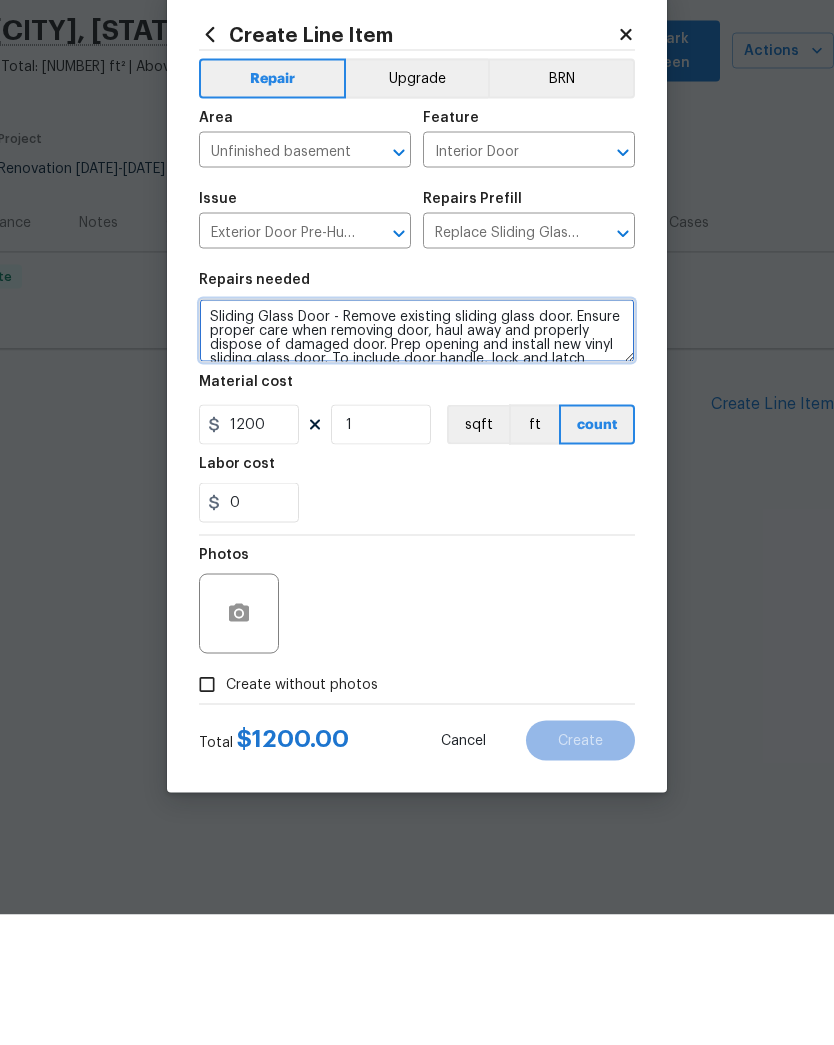 type on "Sliding Glass Door - Remove existing sliding glass door. Ensure proper care when removing door, haul away and properly dispose of damaged door. Prep opening and install new vinyl sliding glass door. To include door handle, lock and latch hardware." 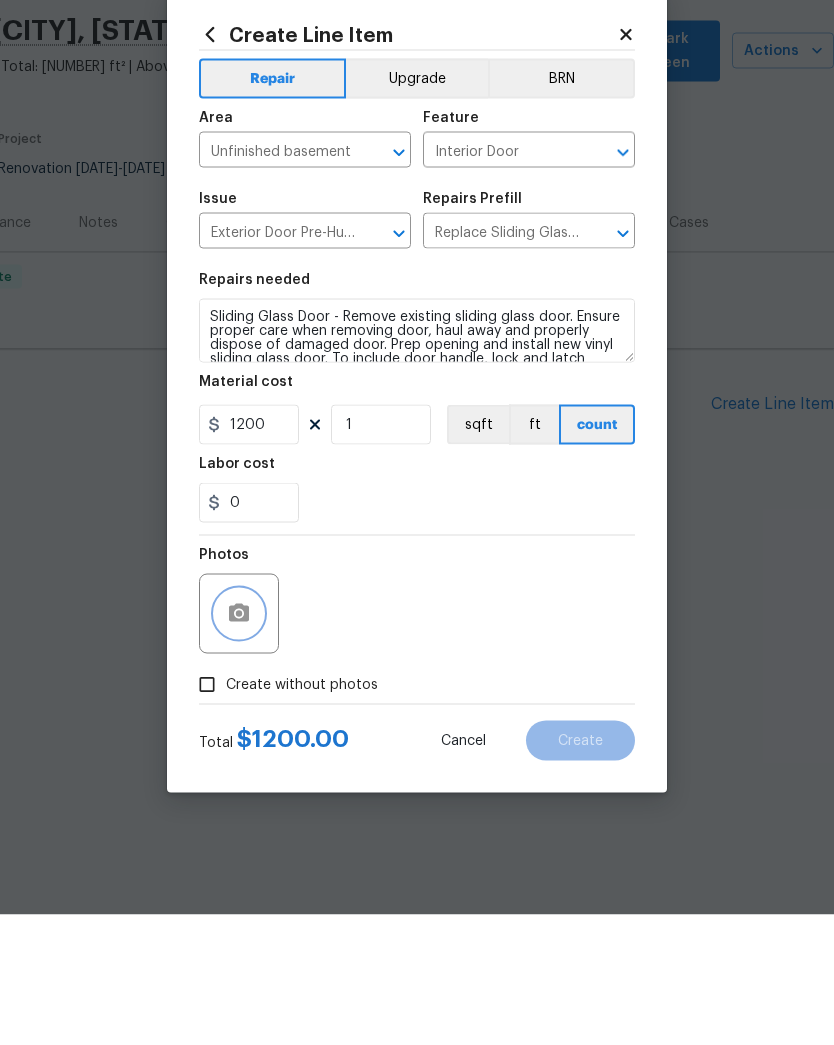 click at bounding box center (239, 744) 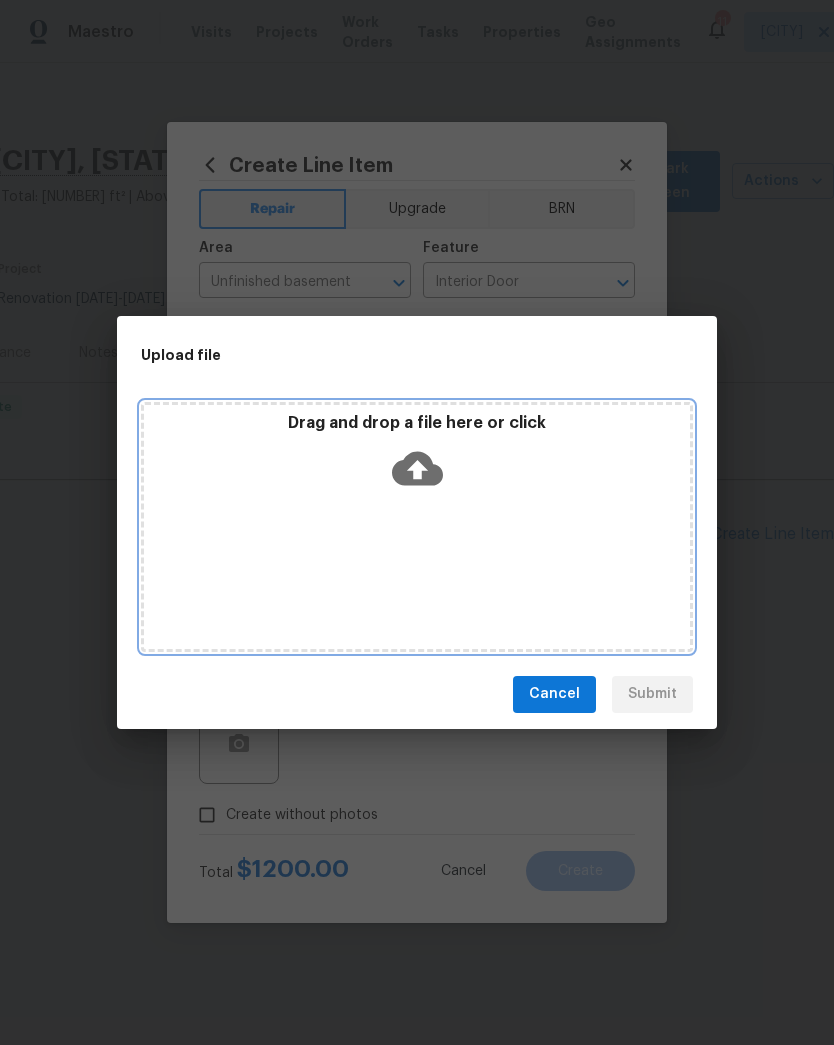 click 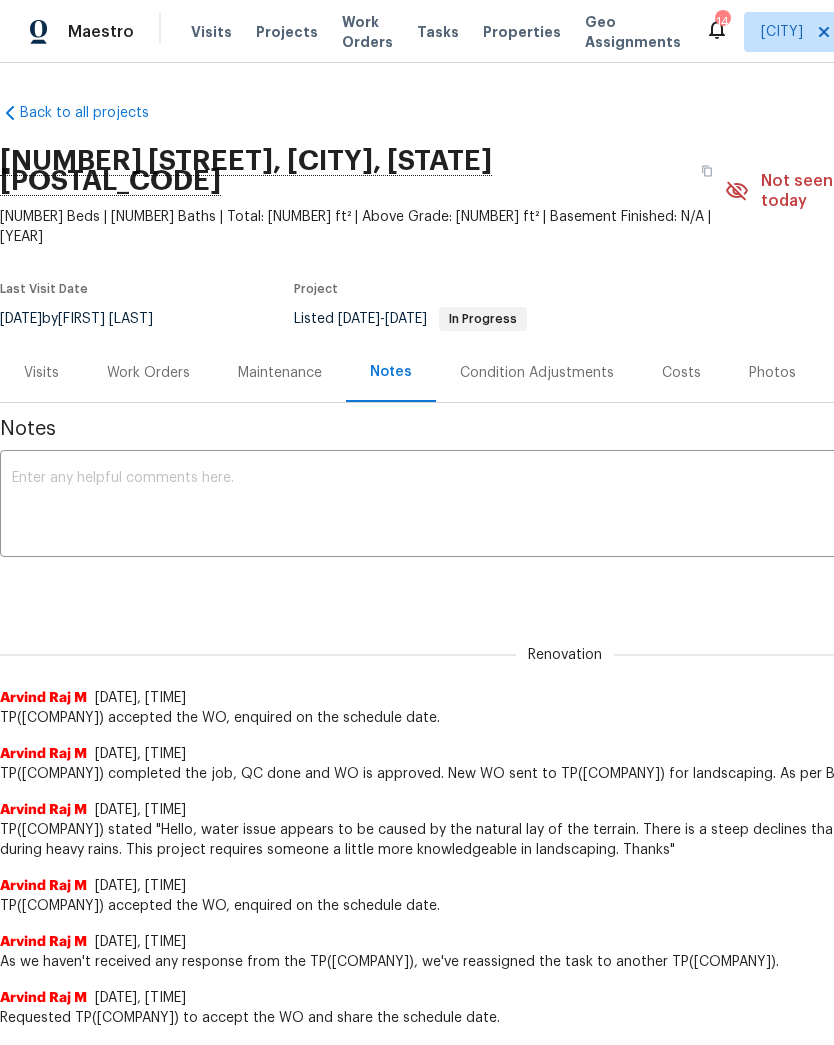 scroll, scrollTop: 0, scrollLeft: 0, axis: both 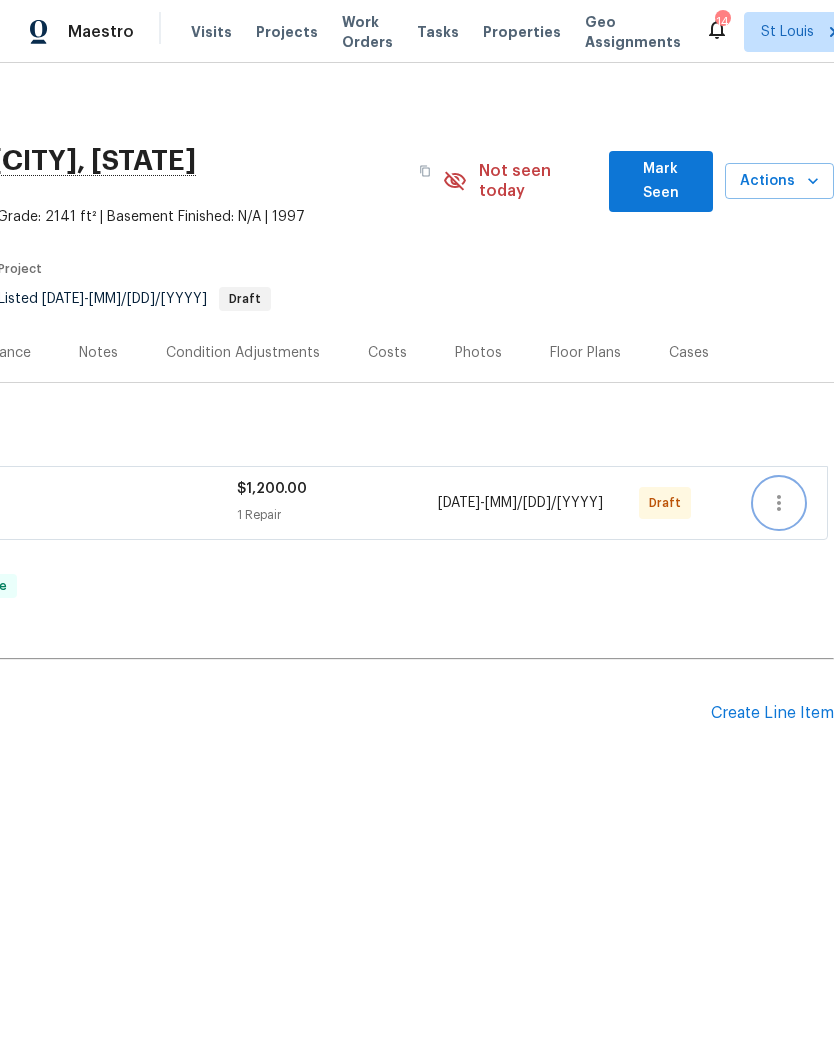 click 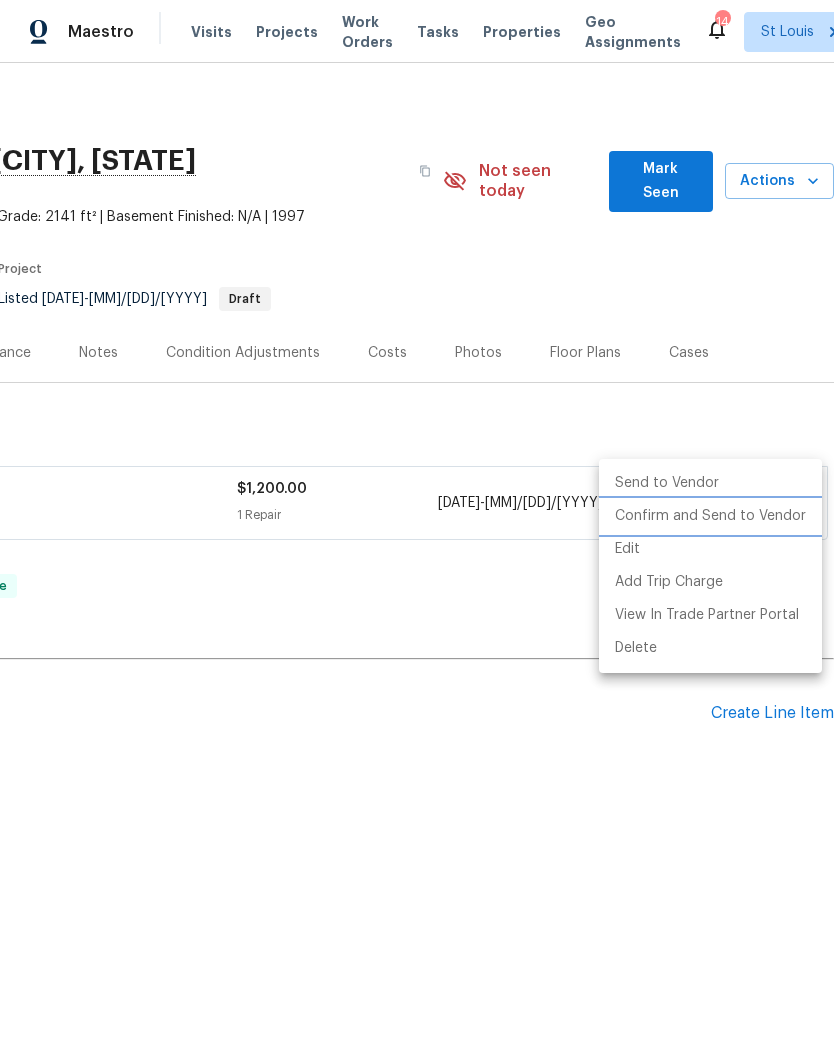 click on "Confirm and Send to Vendor" at bounding box center (710, 516) 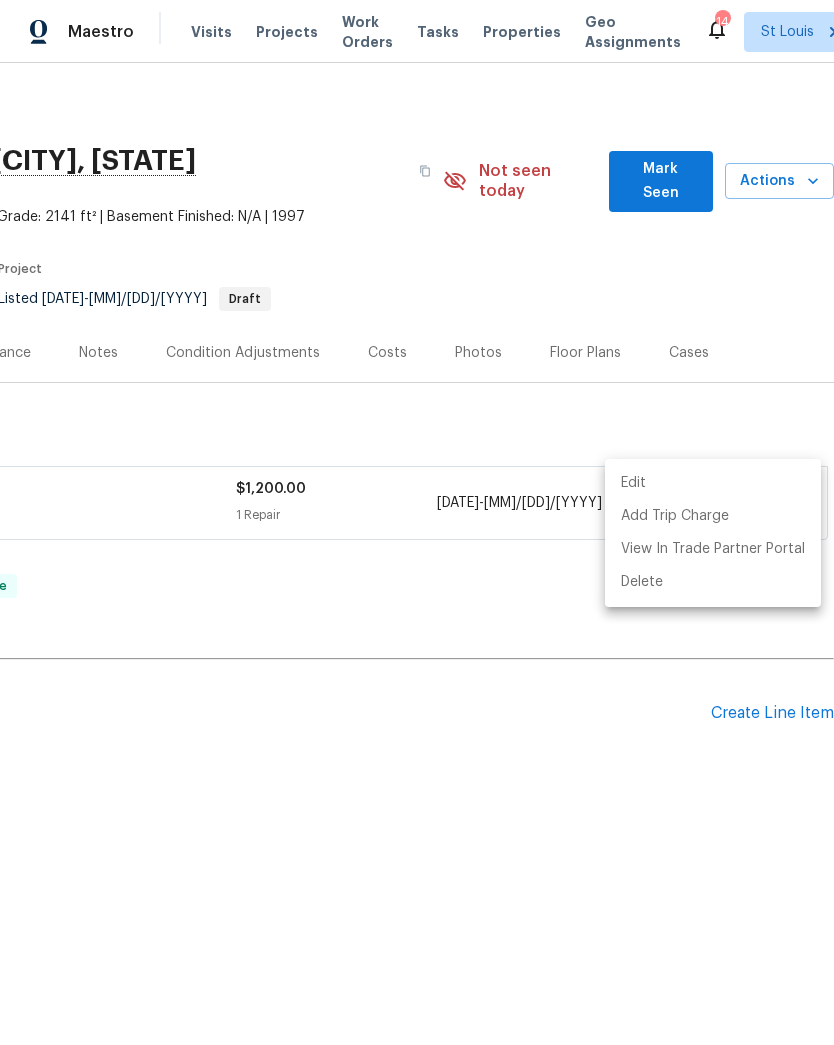 click at bounding box center (417, 522) 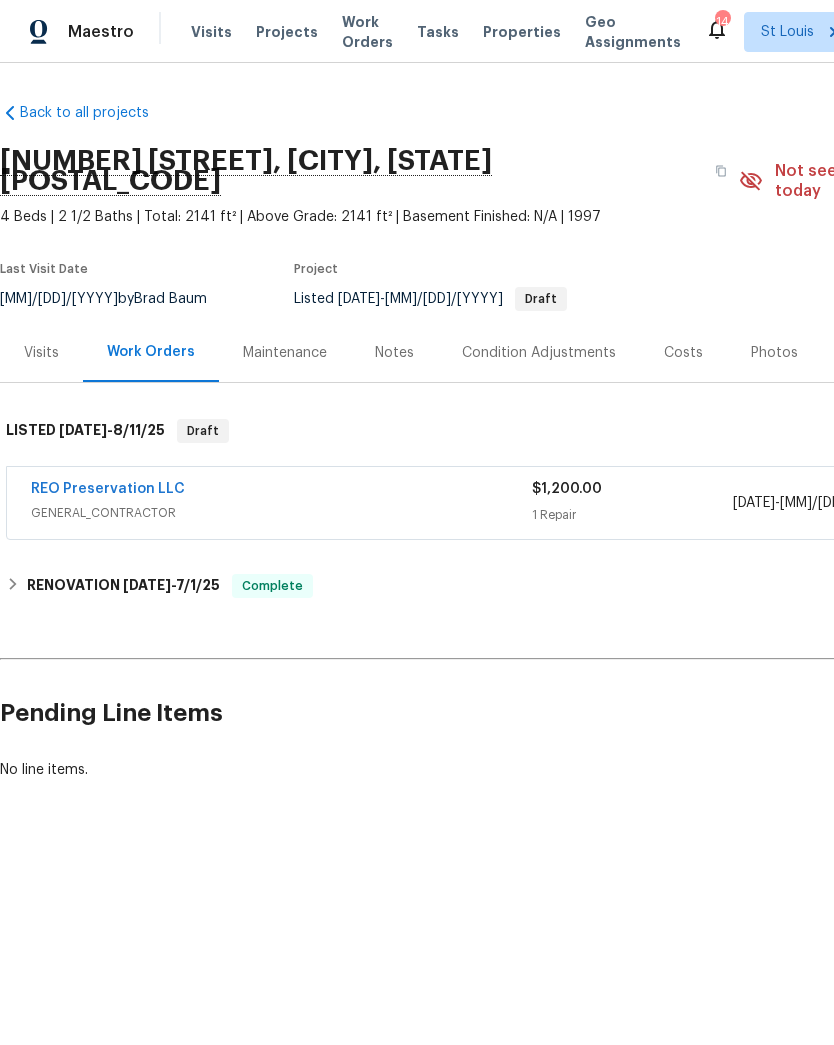 scroll, scrollTop: 0, scrollLeft: 0, axis: both 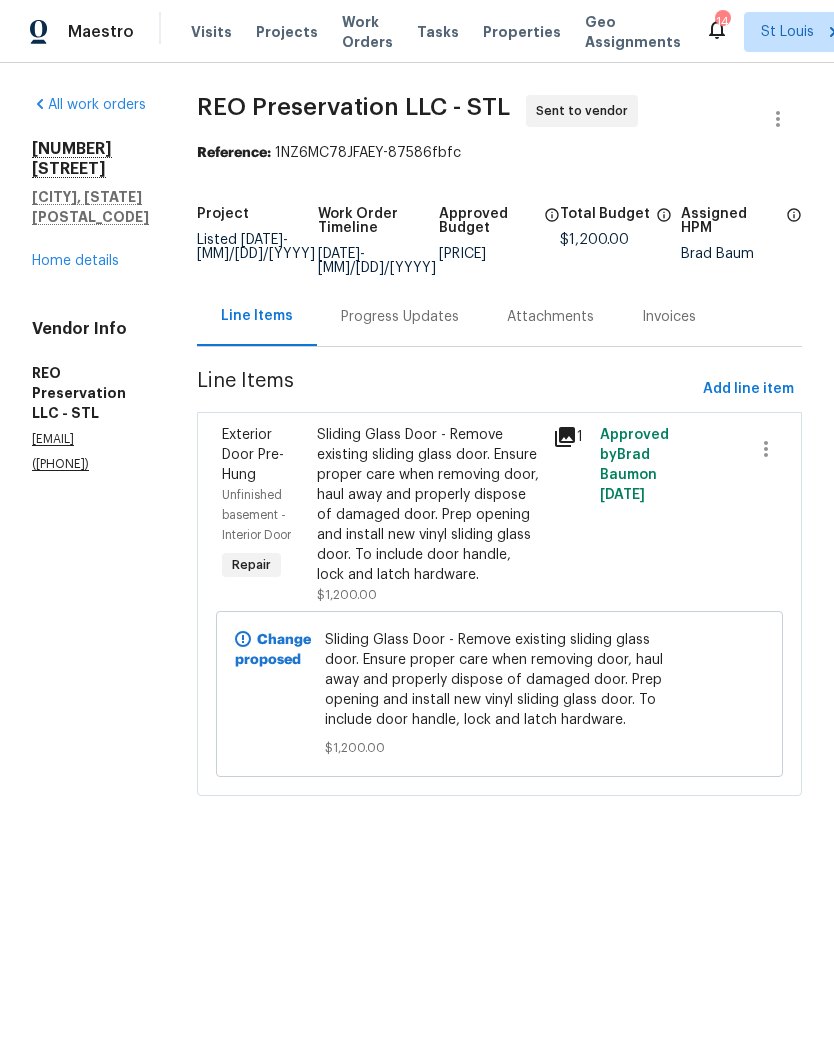 click on "All work orders" at bounding box center [89, 105] 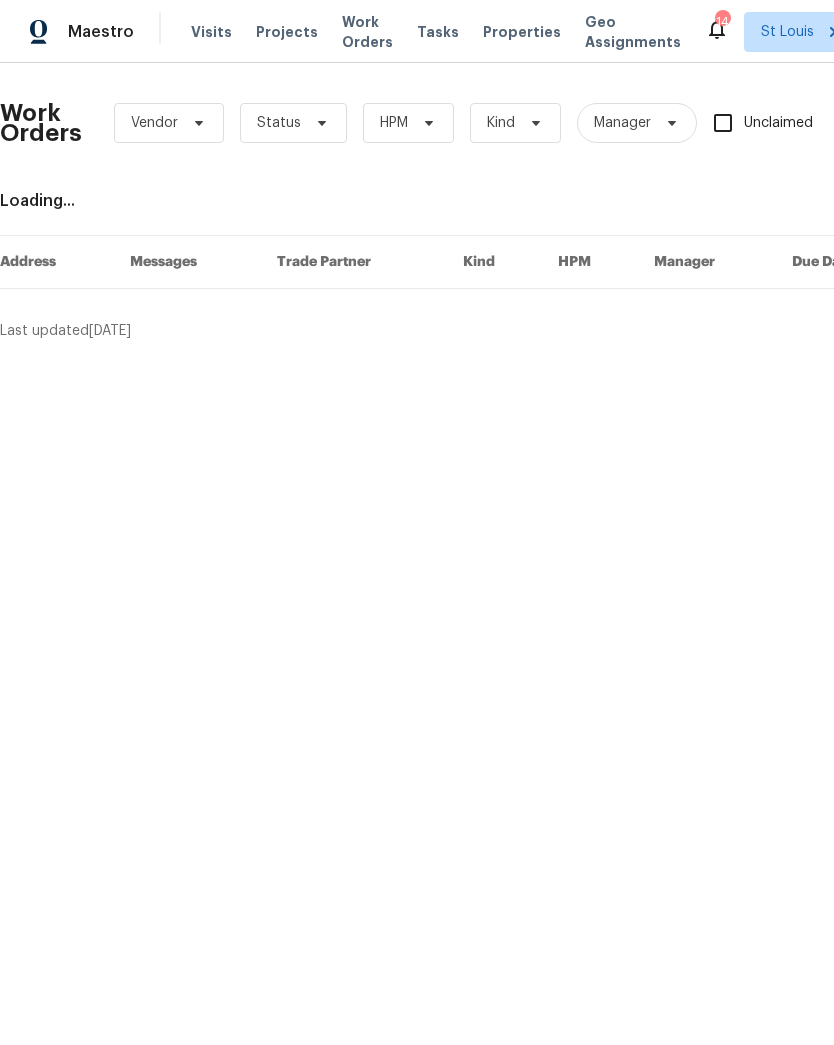 click on "Projects" at bounding box center [287, 32] 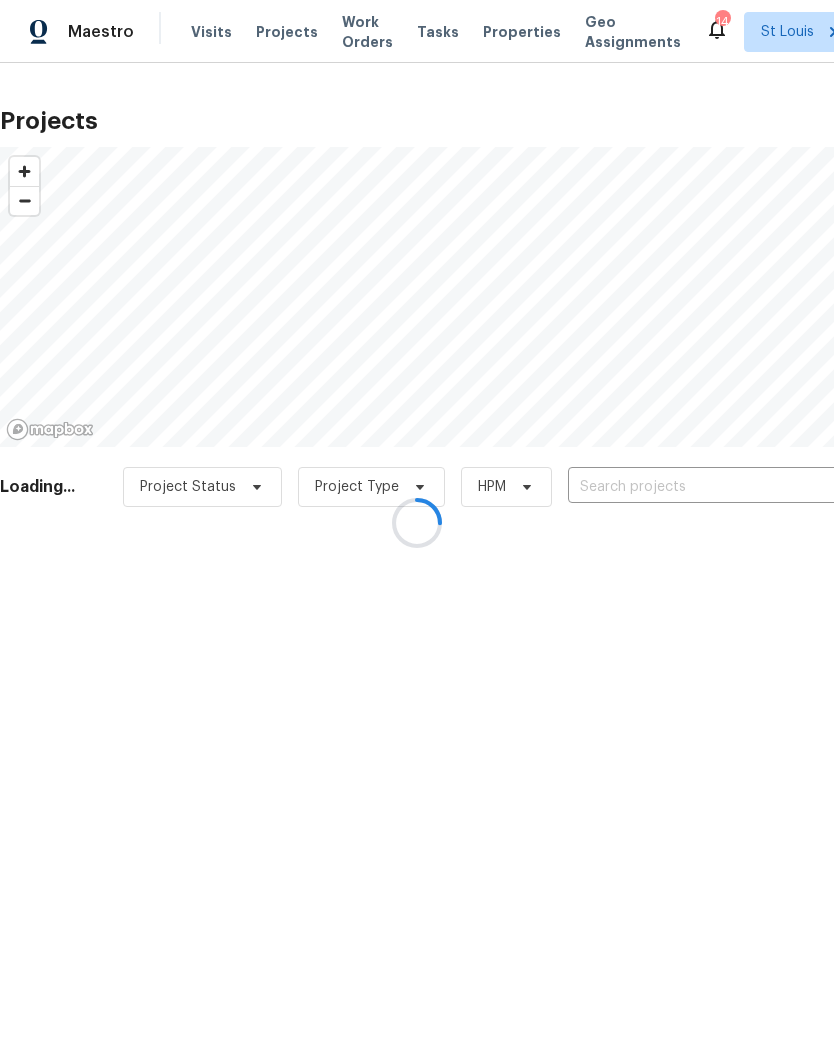 click at bounding box center [417, 522] 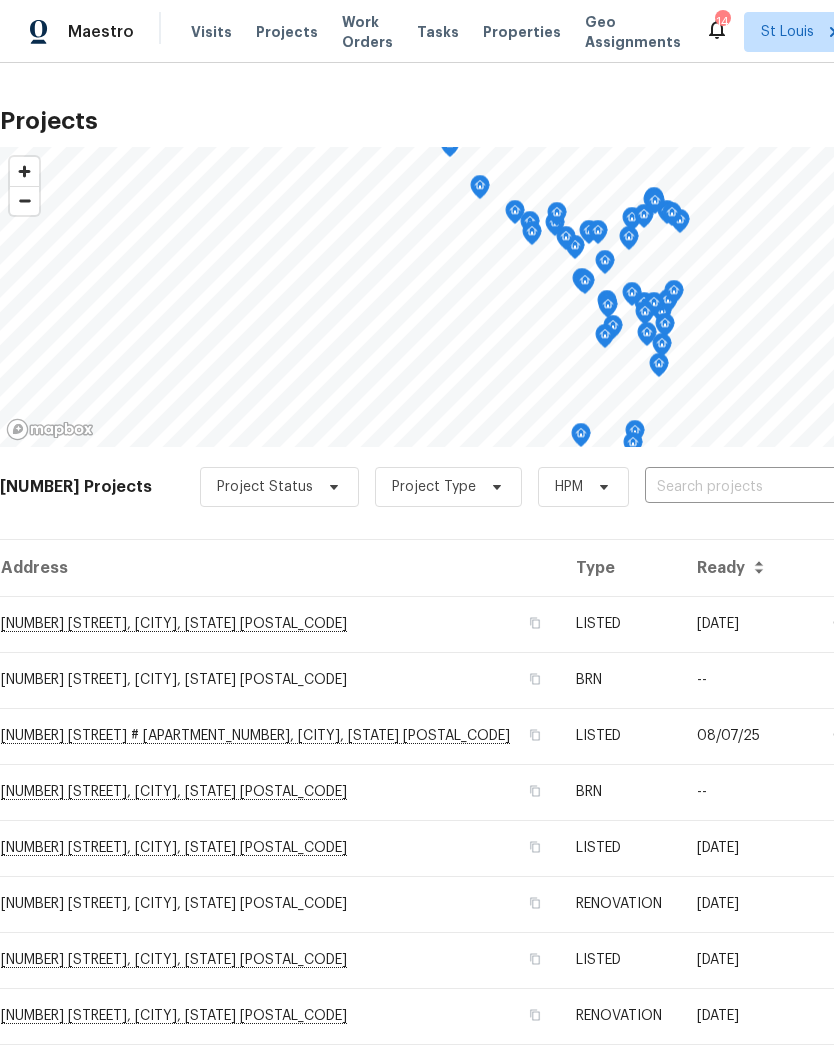 click at bounding box center (759, 487) 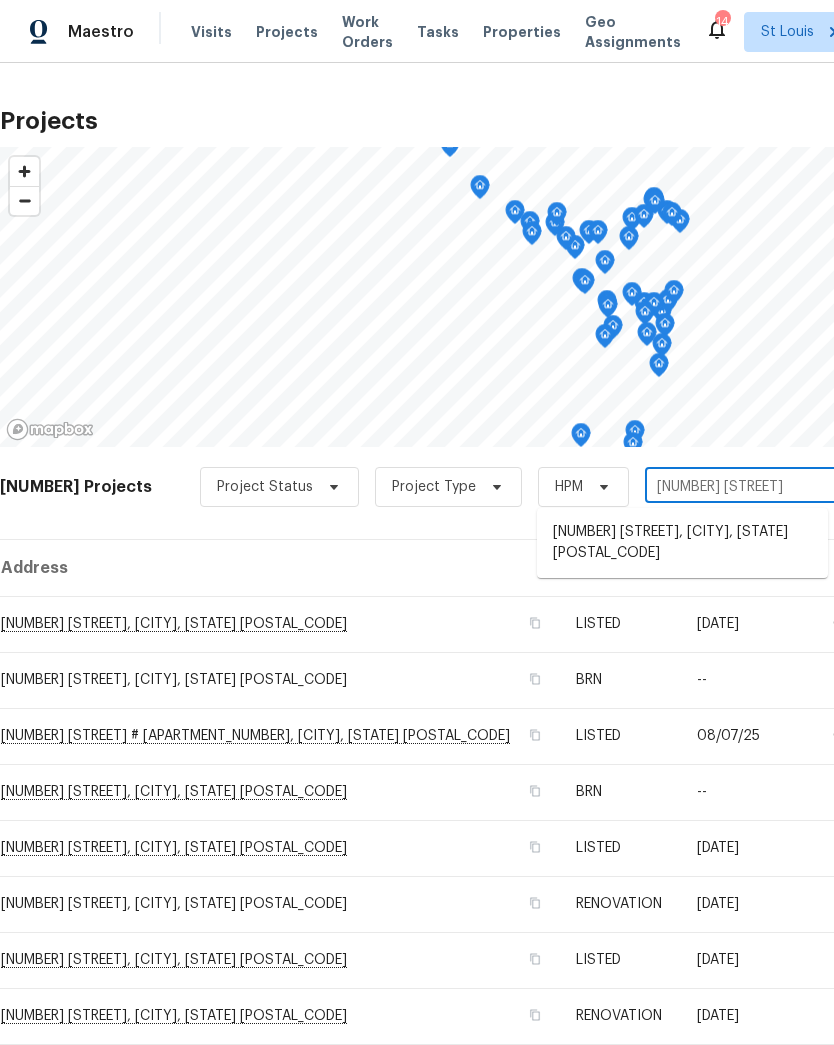 type on "[NUMBER] [STREET]" 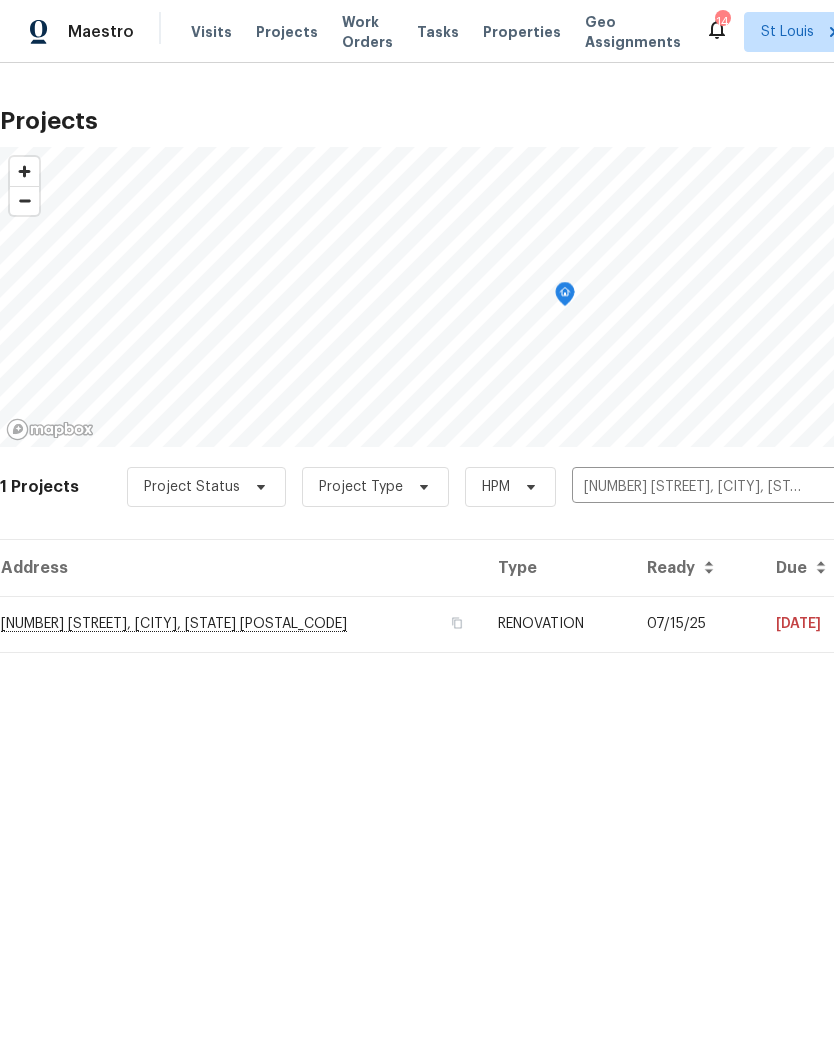 click on "[NUMBER] [STREET], [CITY], [STATE] [POSTAL_CODE]" at bounding box center (241, 624) 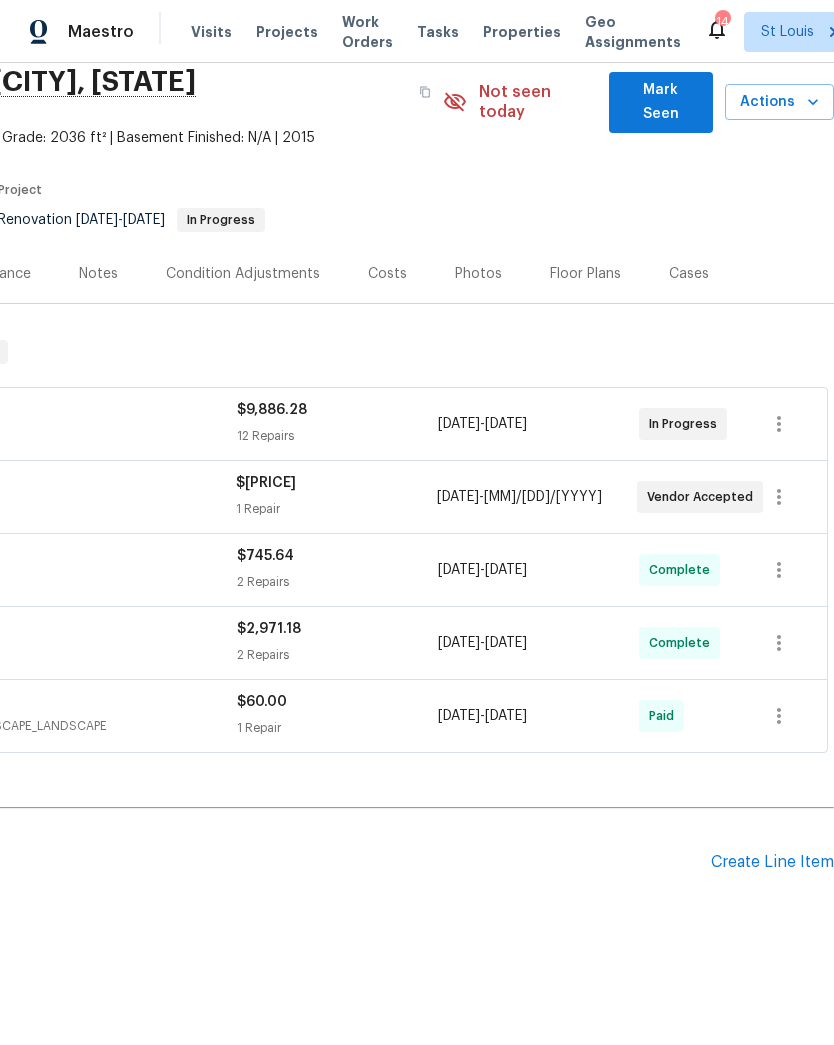 scroll, scrollTop: 78, scrollLeft: 296, axis: both 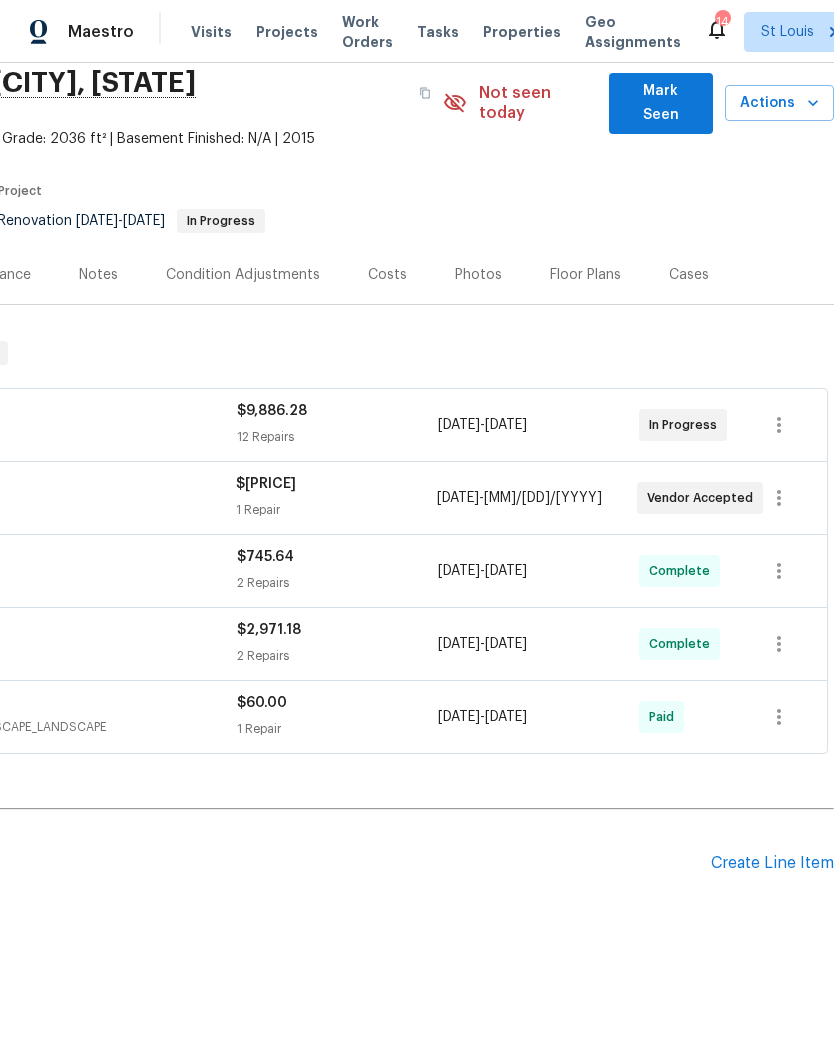 click on "Create Line Item" at bounding box center [772, 863] 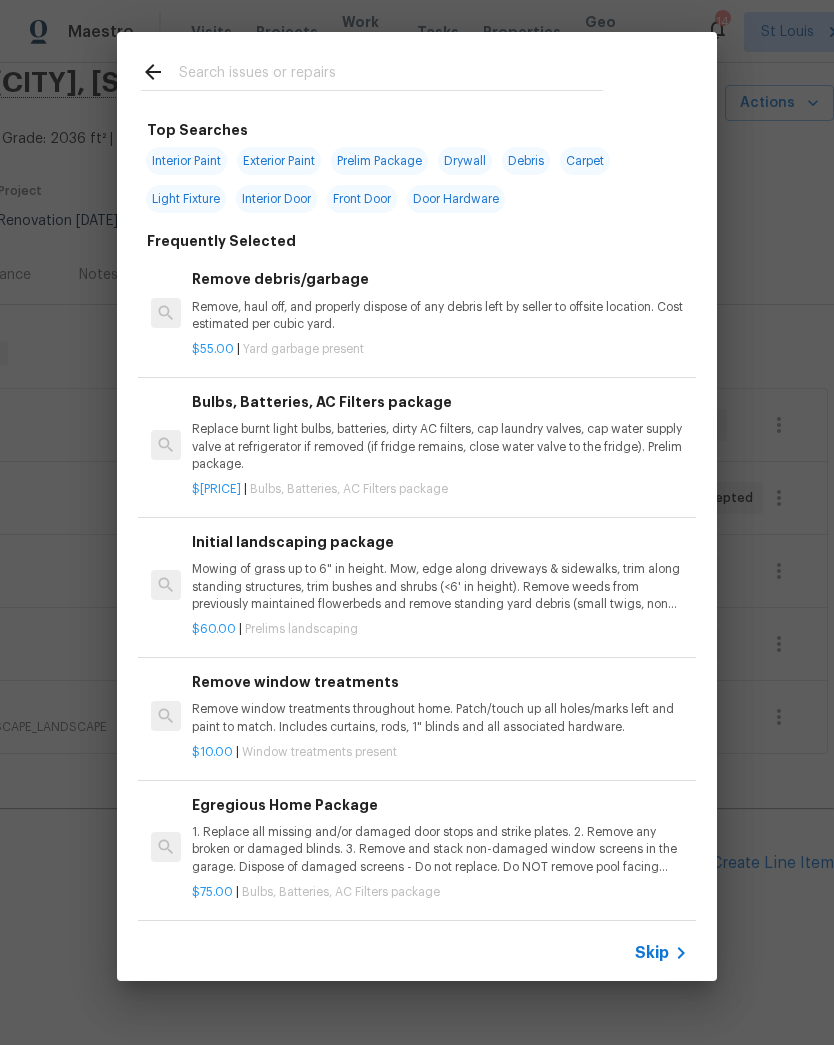 click at bounding box center (391, 75) 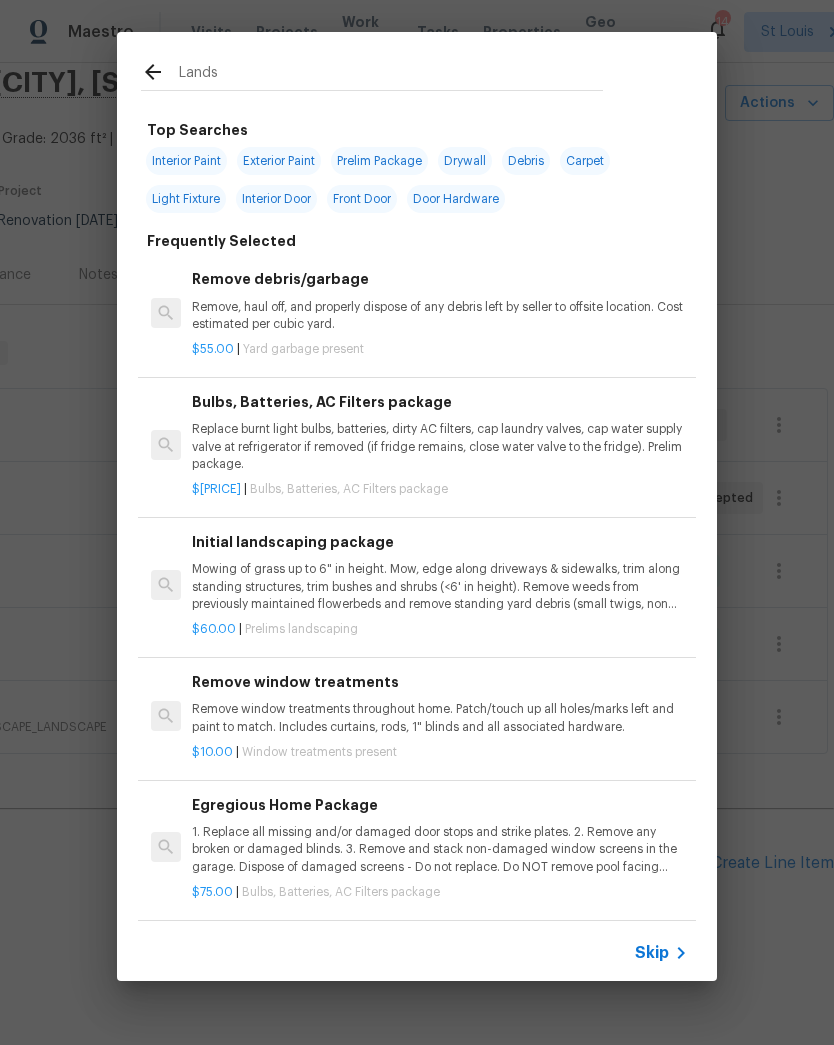 type on "Landsc" 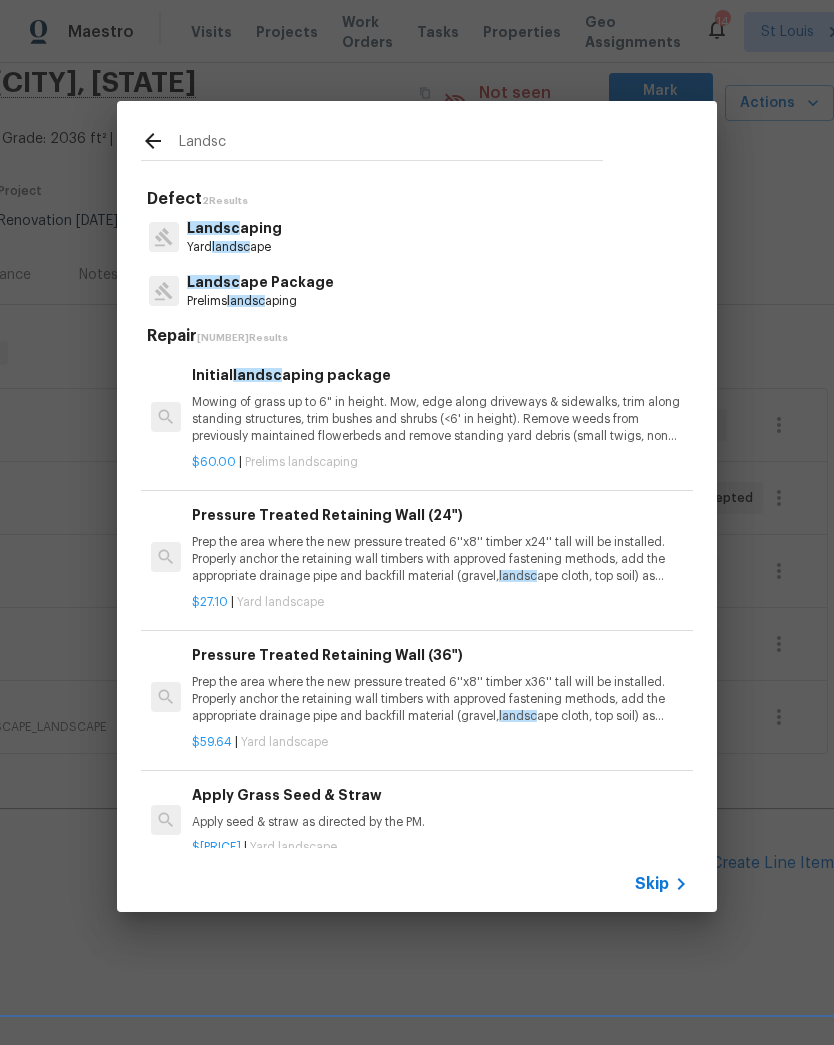click on "Landsc ape Package" at bounding box center (260, 282) 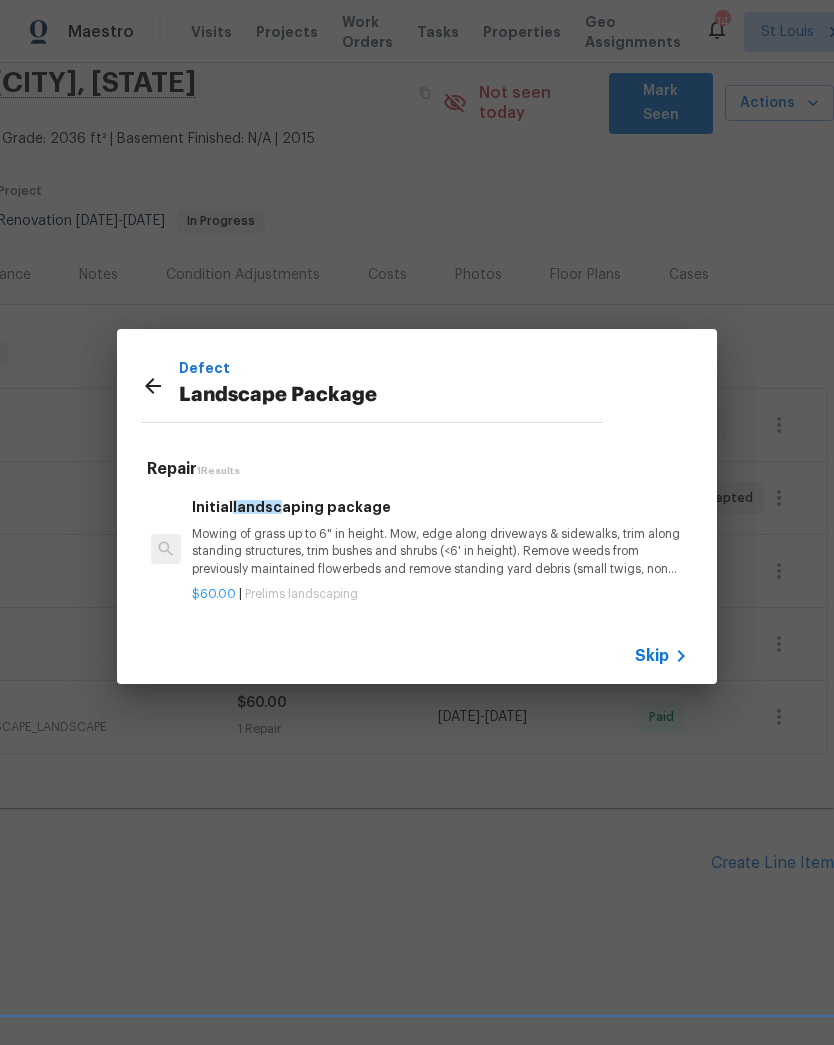 click on "Mowing of grass up to 6" in height. Mow, edge along driveways & sidewalks, trim along standing structures, trim bushes and shrubs (<6' in height). Remove weeds from previously maintained flowerbeds and remove standing yard debris (small twigs, non seasonal falling leaves).  Use leaf blower to remove clippings from hard surfaces."" at bounding box center (440, 551) 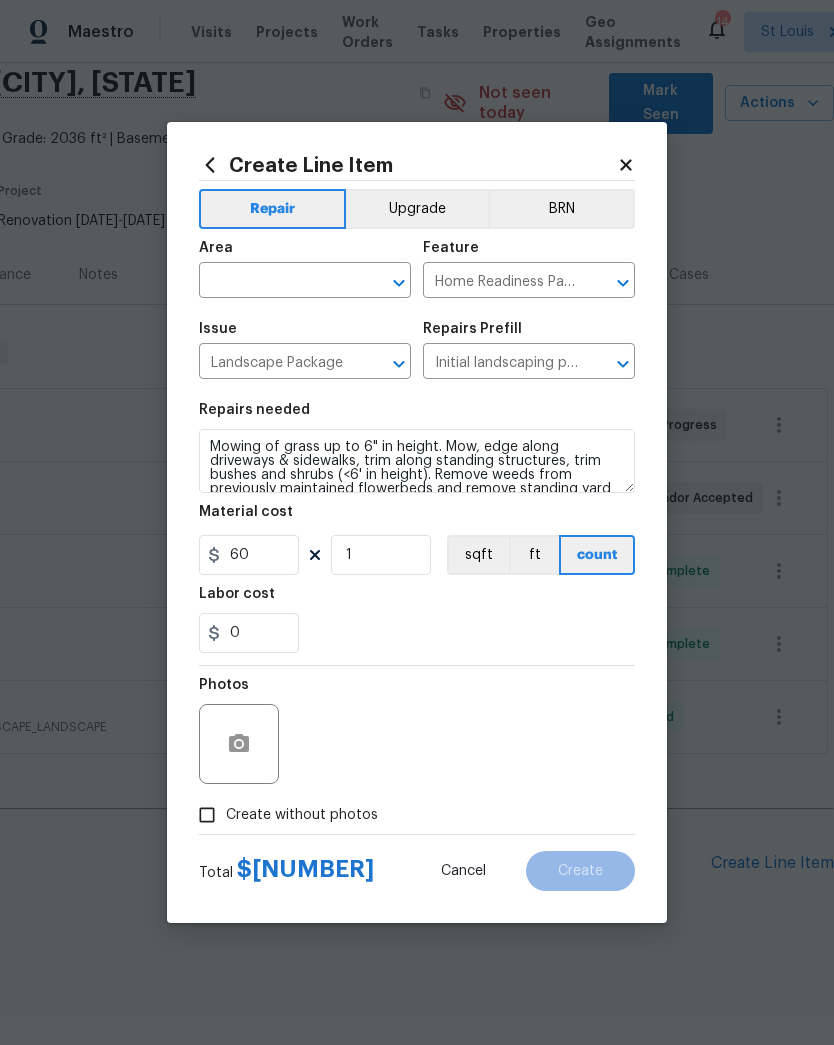 click at bounding box center (277, 282) 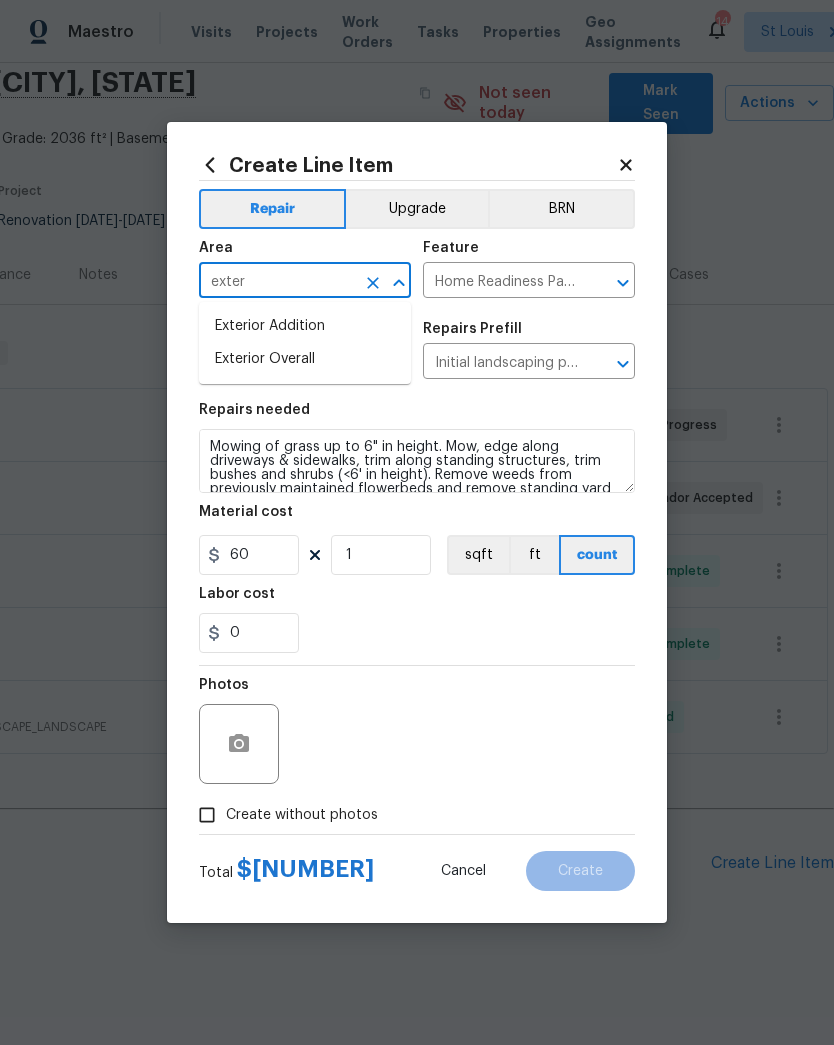 click on "Exterior Overall" at bounding box center [305, 359] 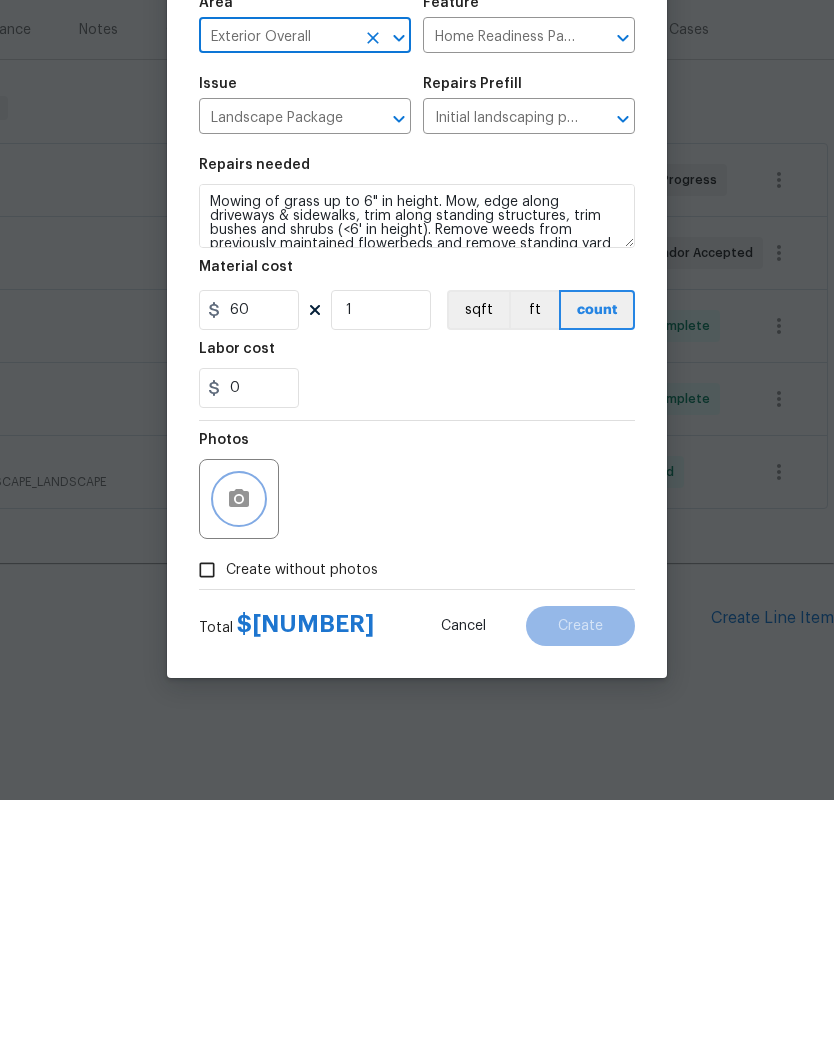 click at bounding box center (239, 744) 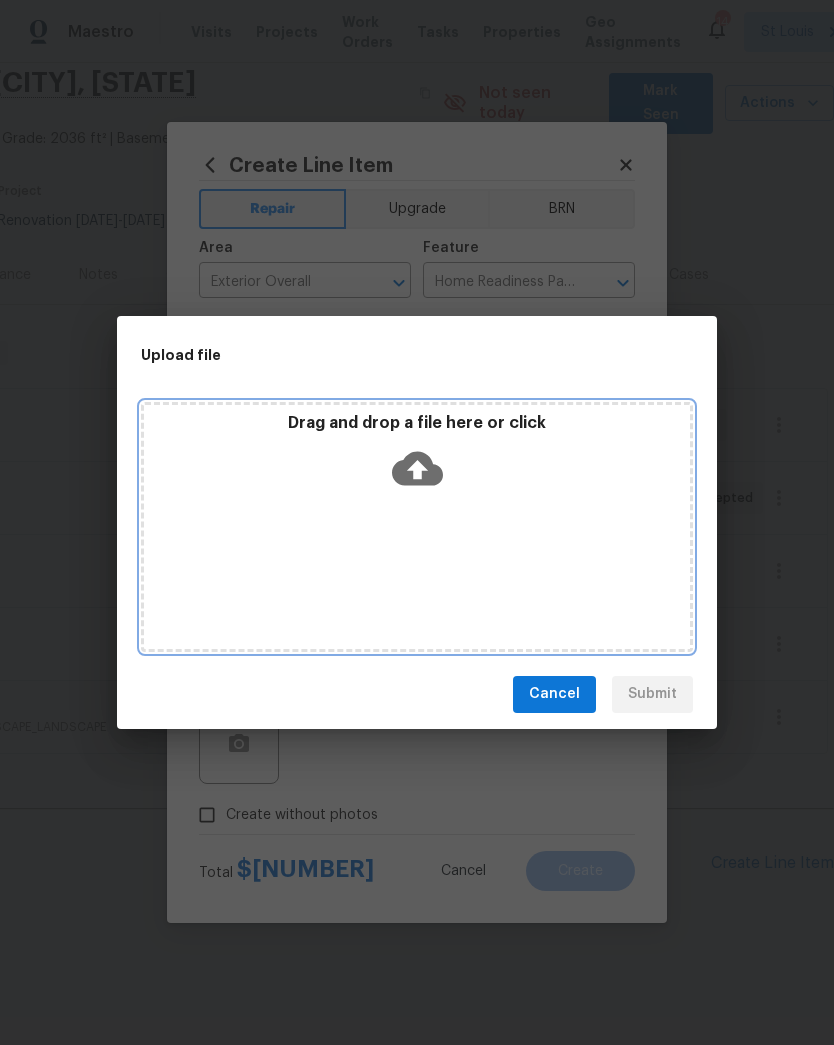 click 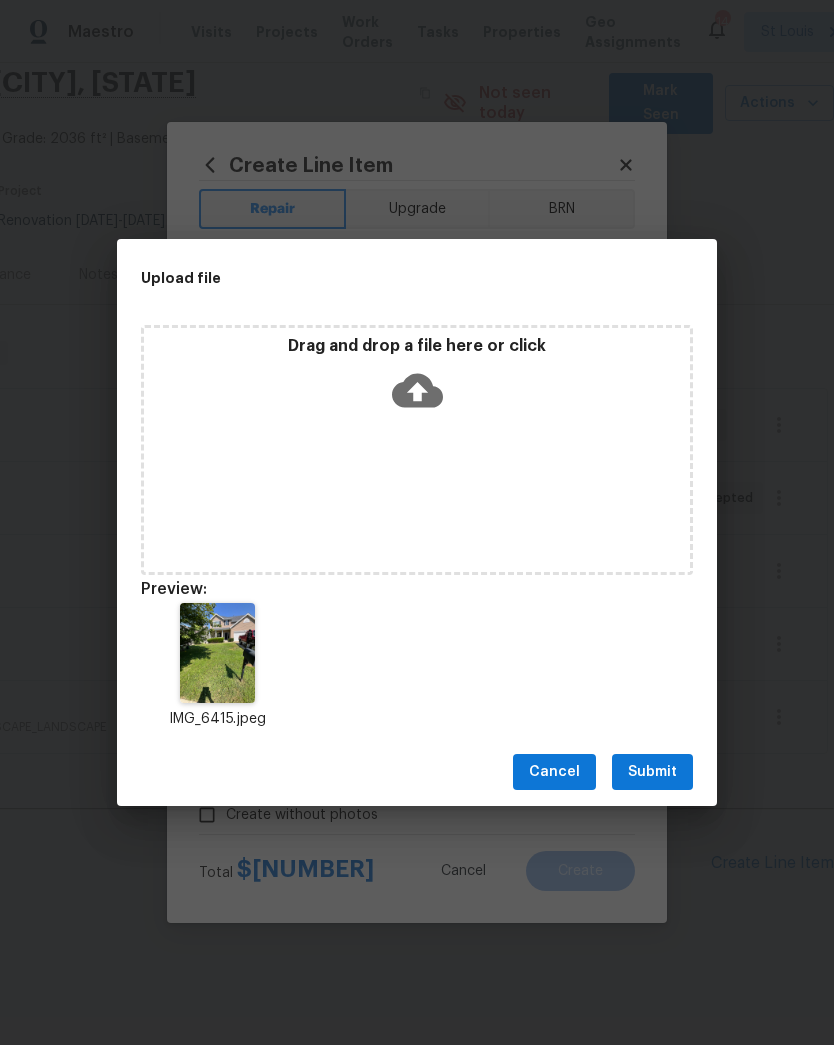 click on "Submit" at bounding box center [652, 772] 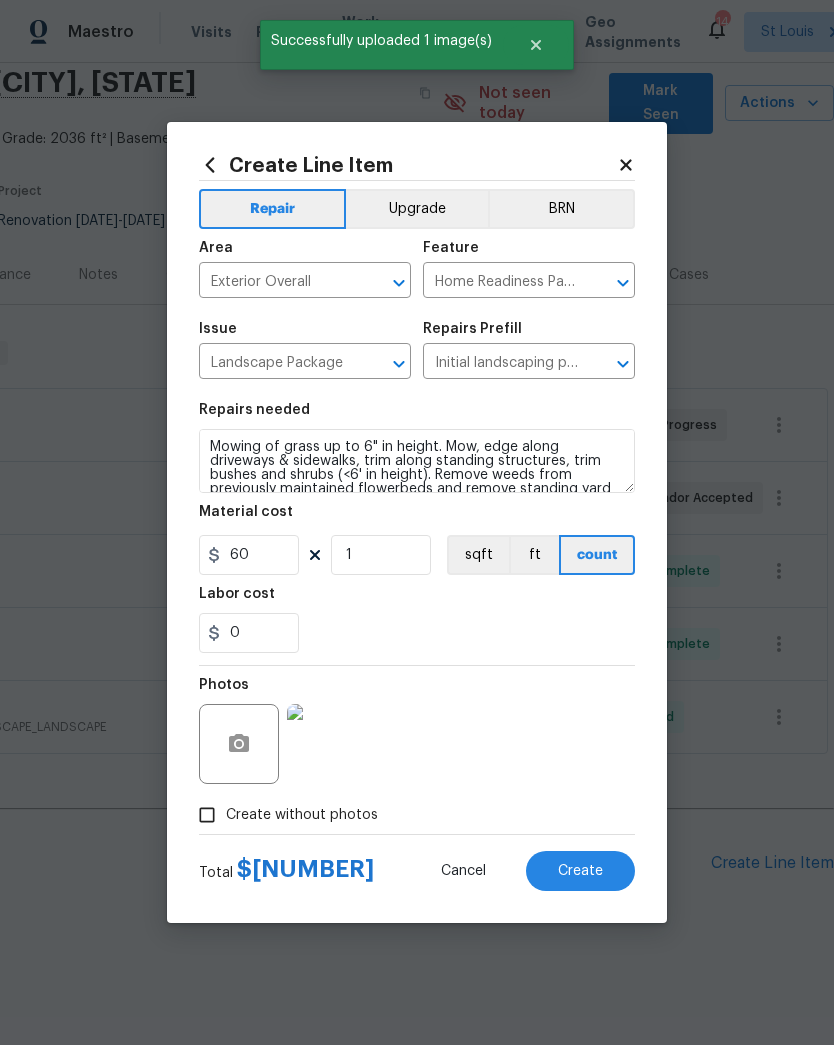 click on "Create" at bounding box center [580, 871] 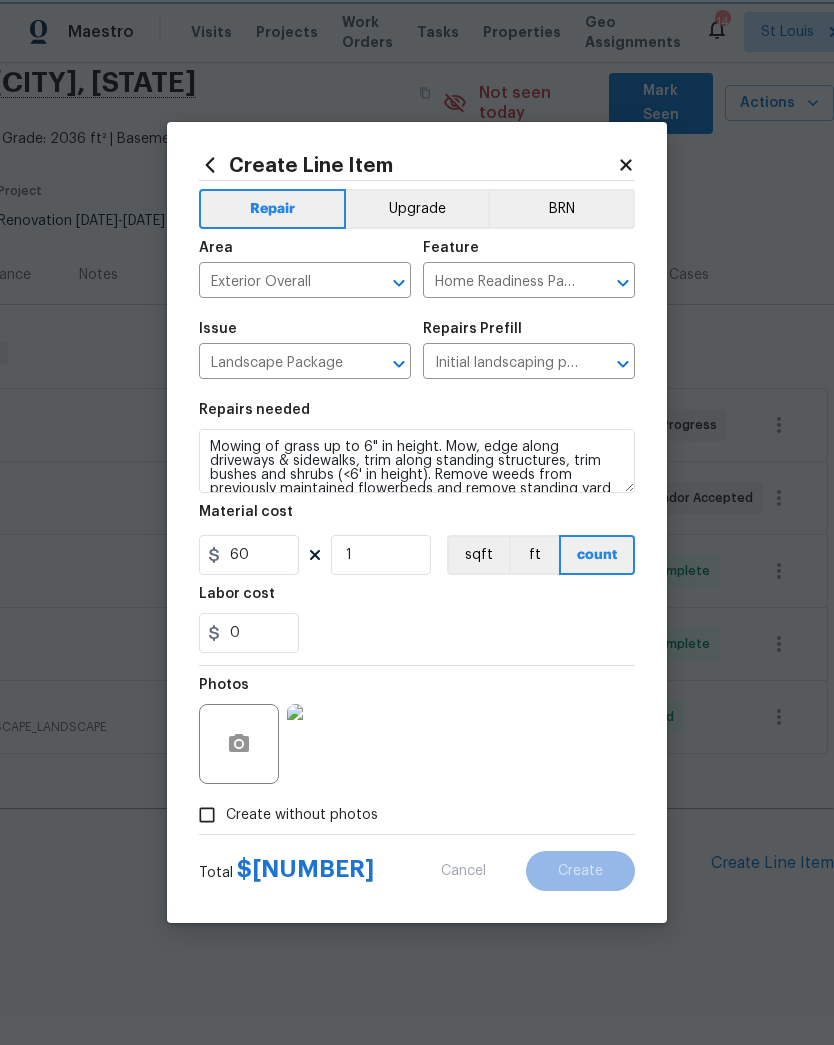 type 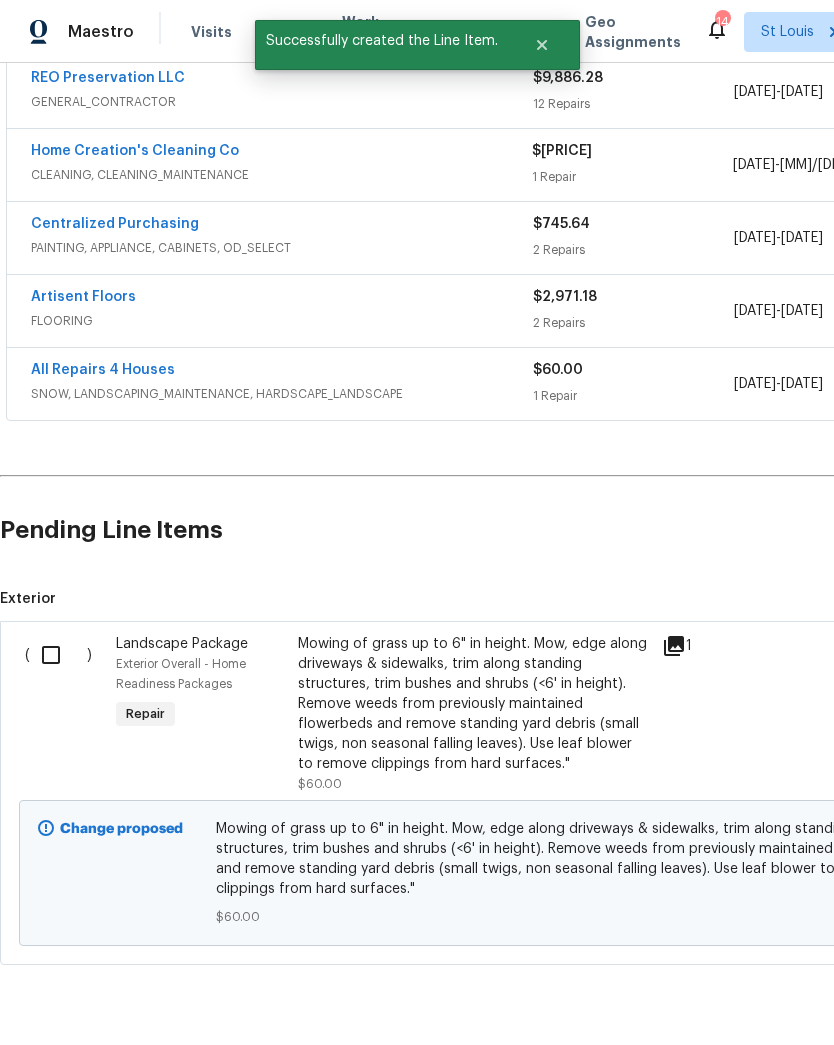 scroll, scrollTop: 412, scrollLeft: 0, axis: vertical 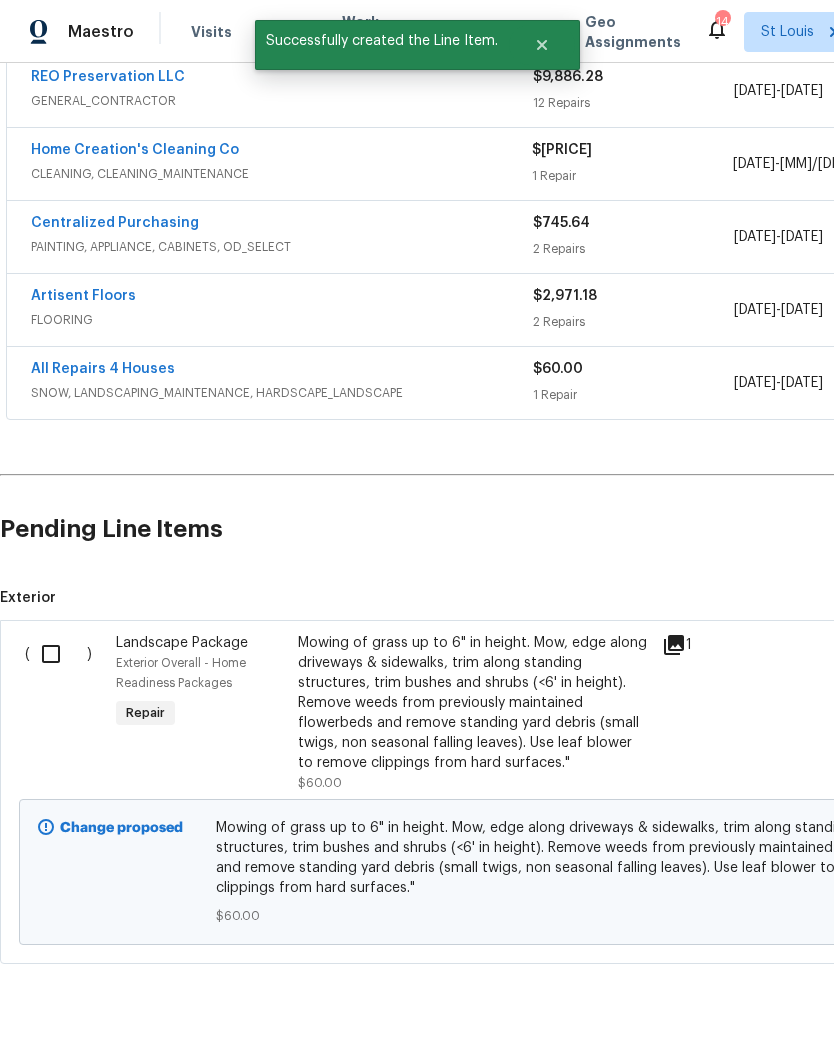click at bounding box center [58, 654] 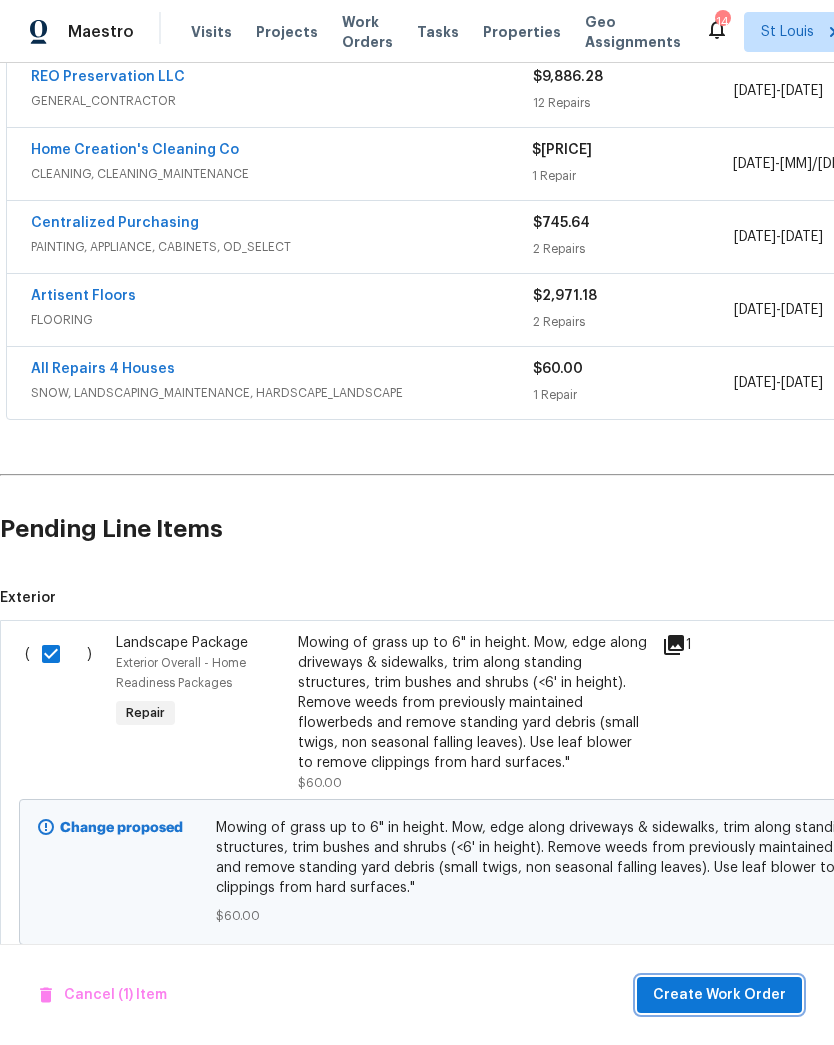 click on "Create Work Order" at bounding box center [719, 995] 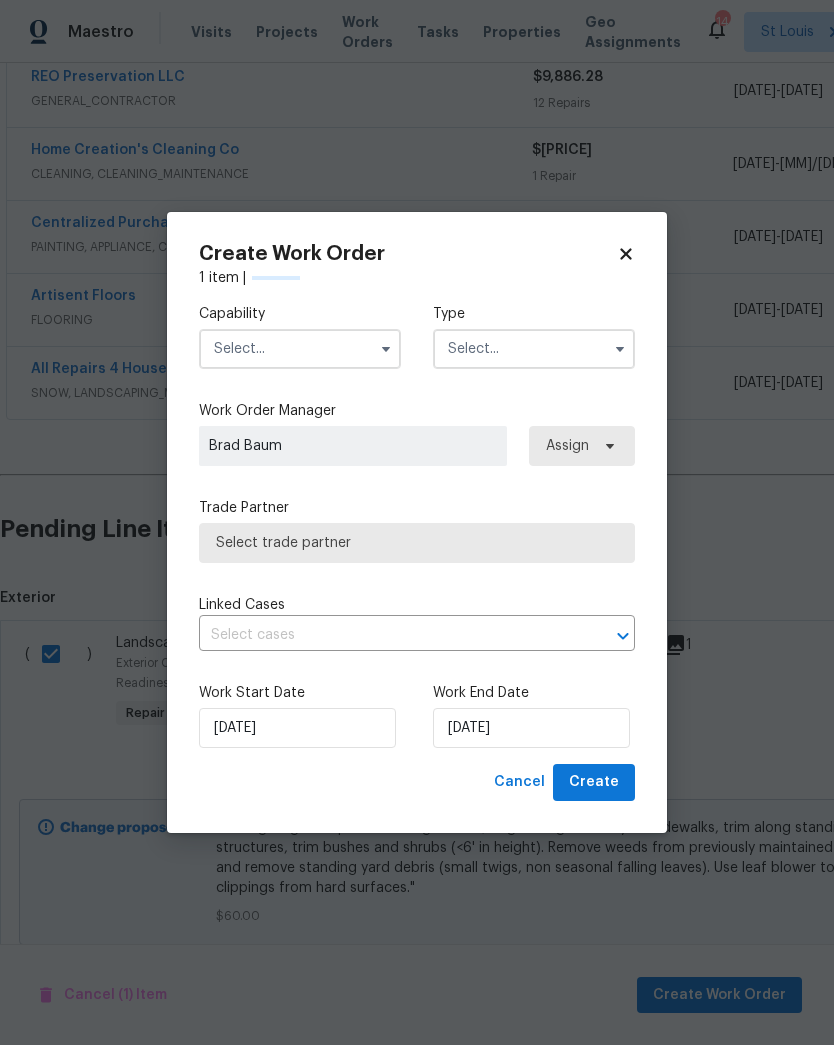 checkbox on "false" 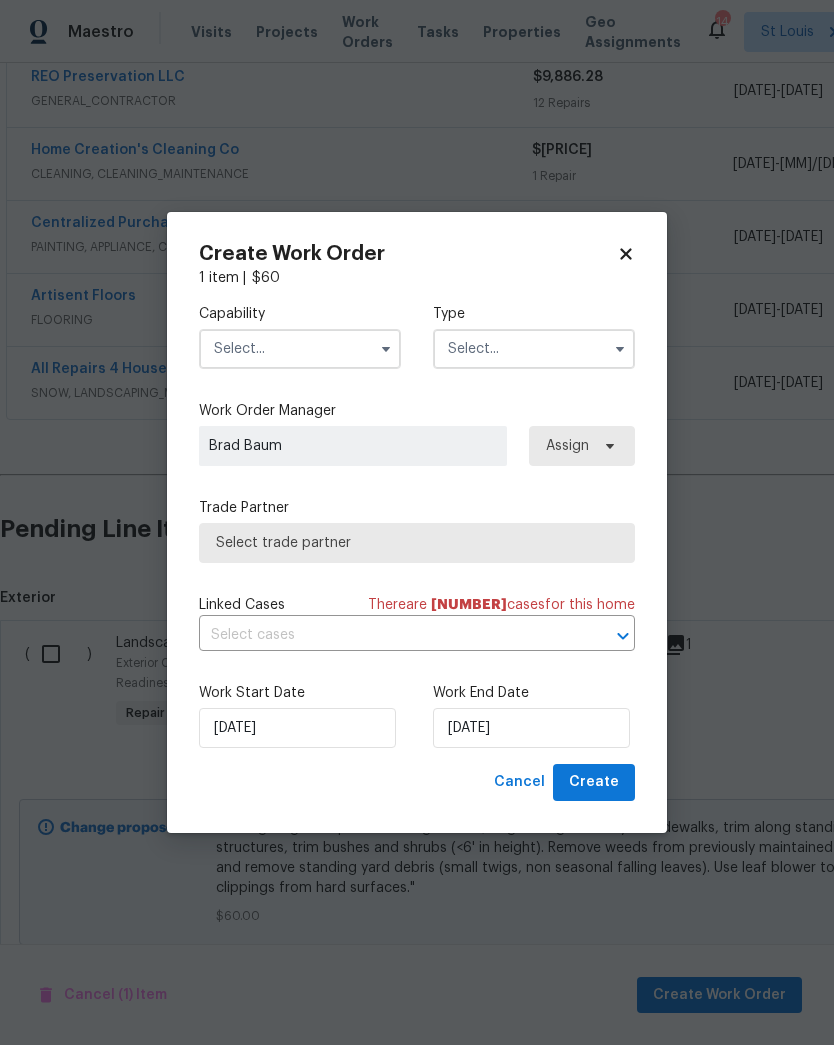 click at bounding box center [300, 349] 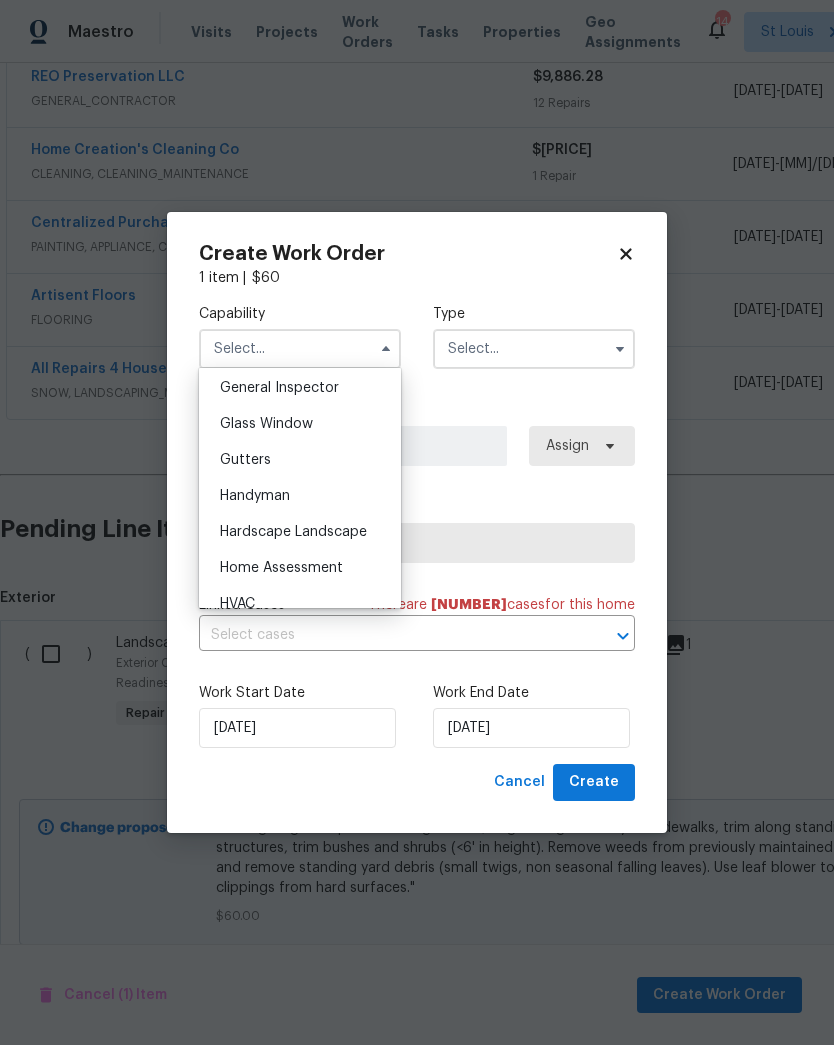 scroll, scrollTop: 1009, scrollLeft: 0, axis: vertical 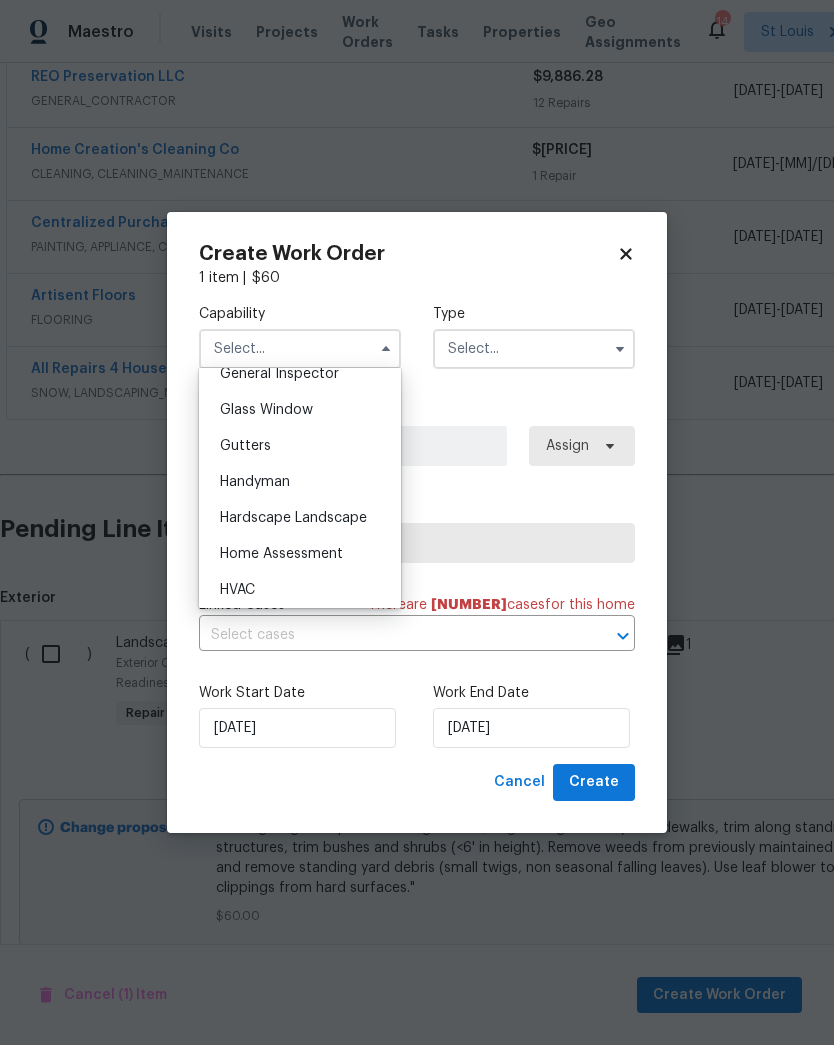click on "Hardscape Landscape" at bounding box center [293, 518] 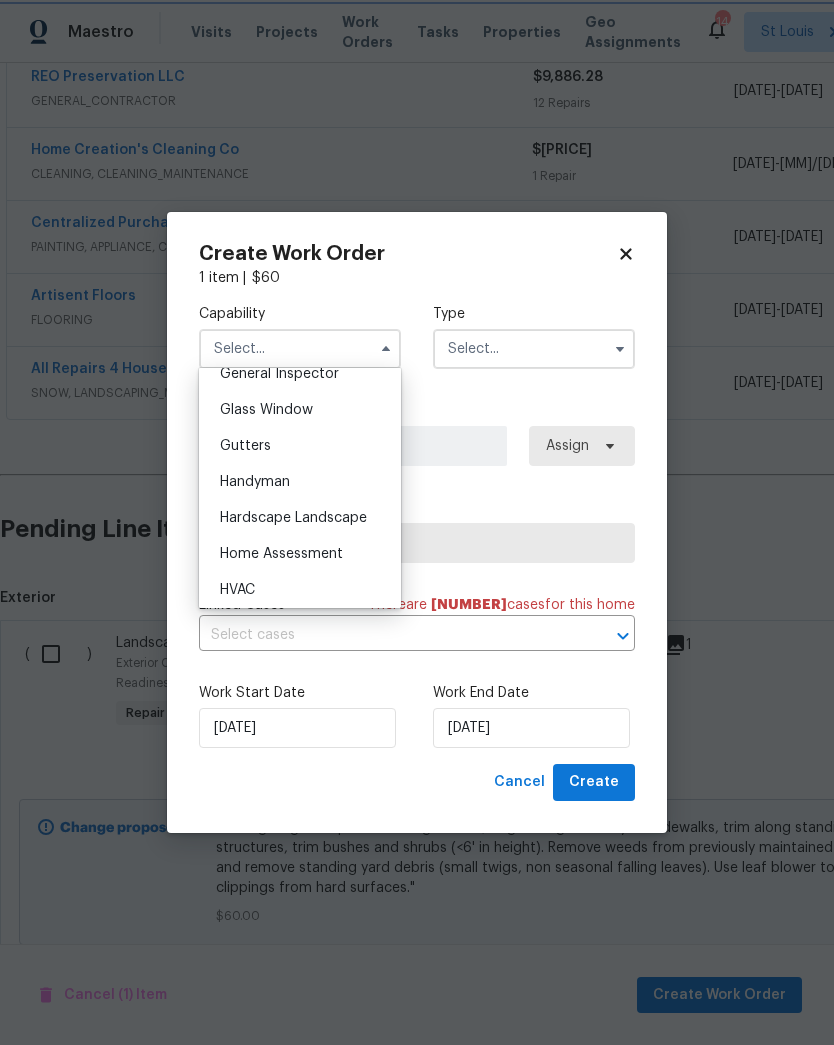 type on "Hardscape Landscape" 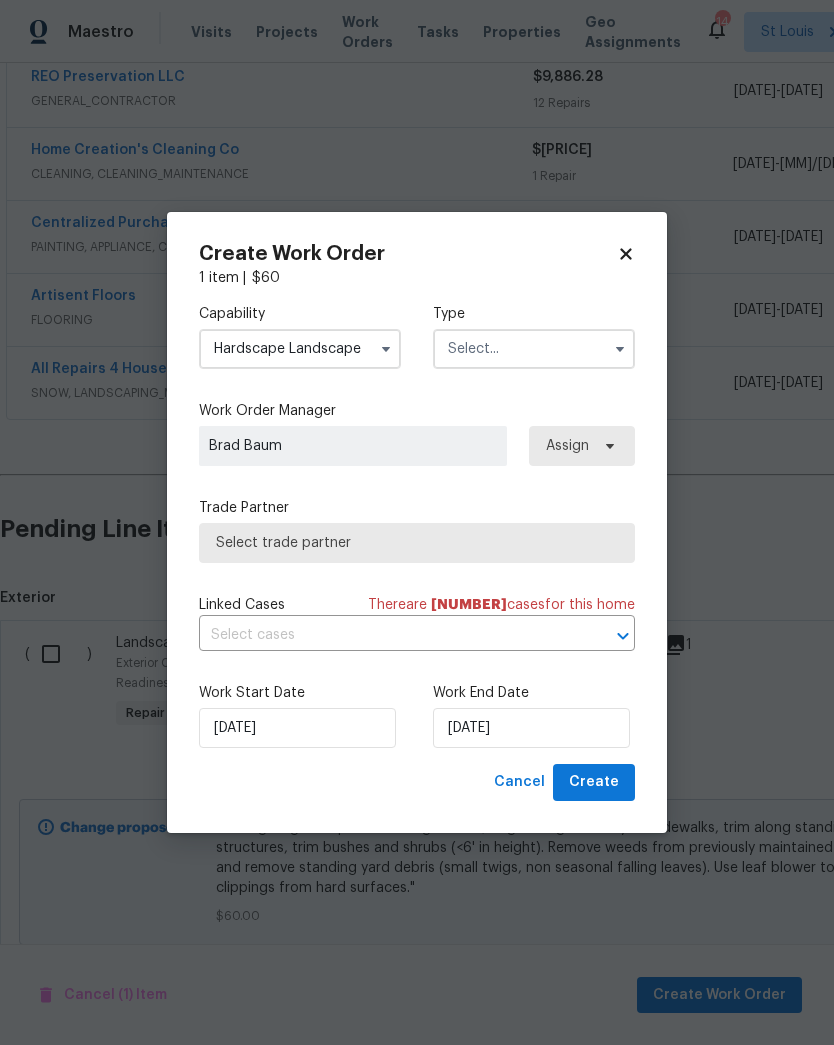 click at bounding box center [534, 349] 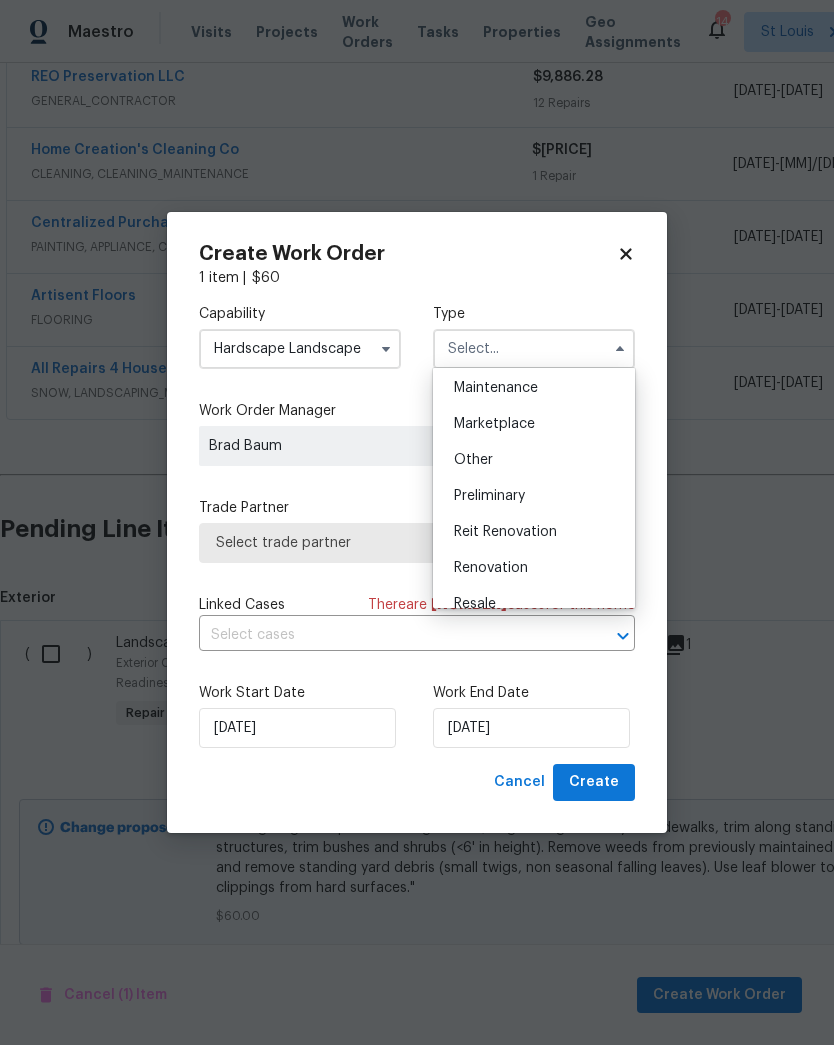 scroll, scrollTop: 339, scrollLeft: 0, axis: vertical 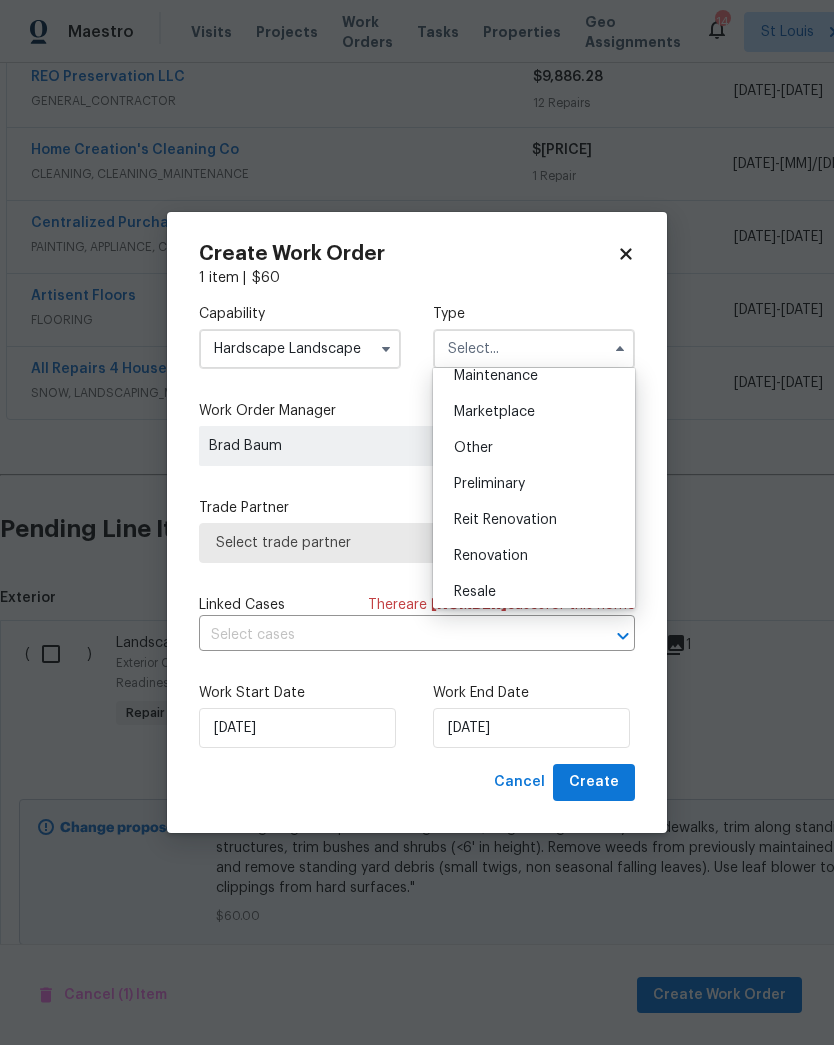 click on "Renovation" at bounding box center (491, 556) 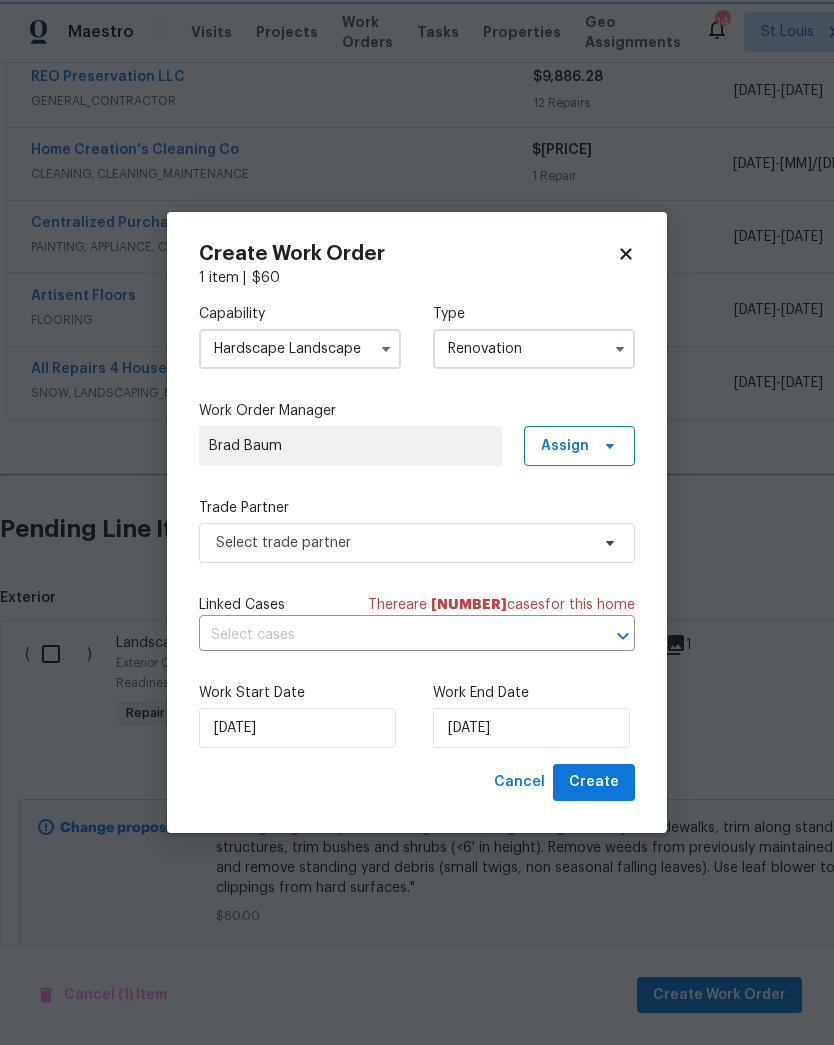 scroll, scrollTop: 0, scrollLeft: 0, axis: both 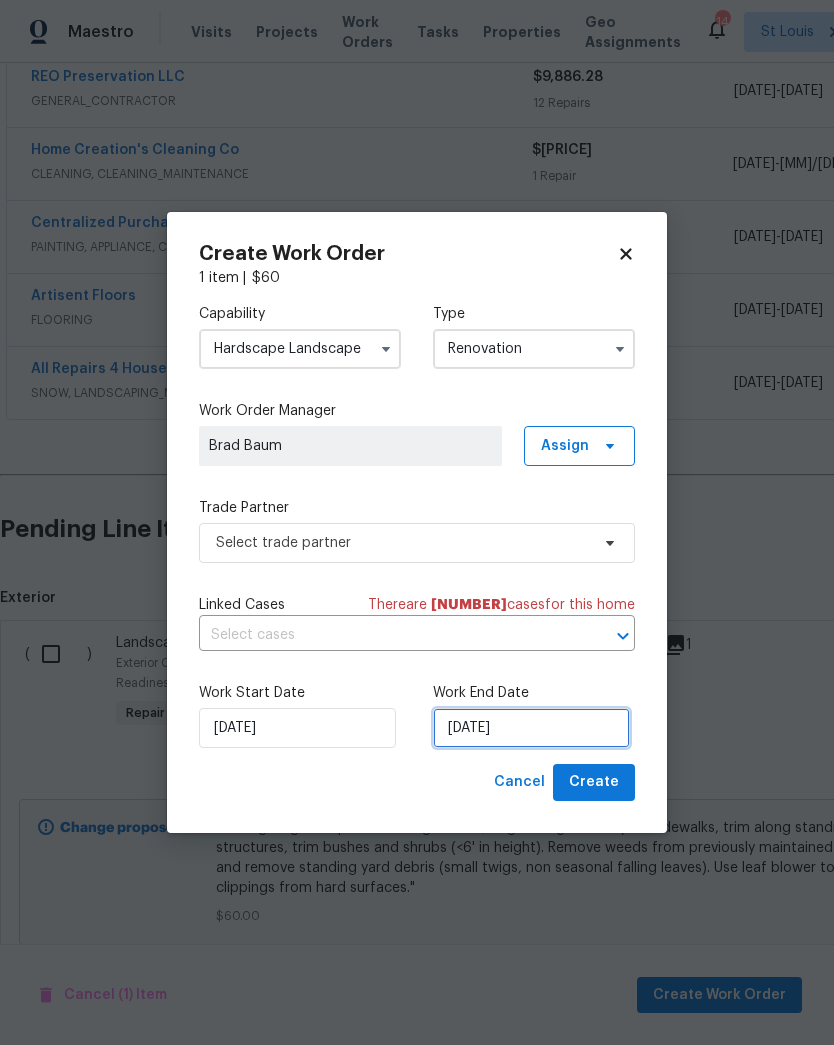 click on "[DATE]" at bounding box center (531, 728) 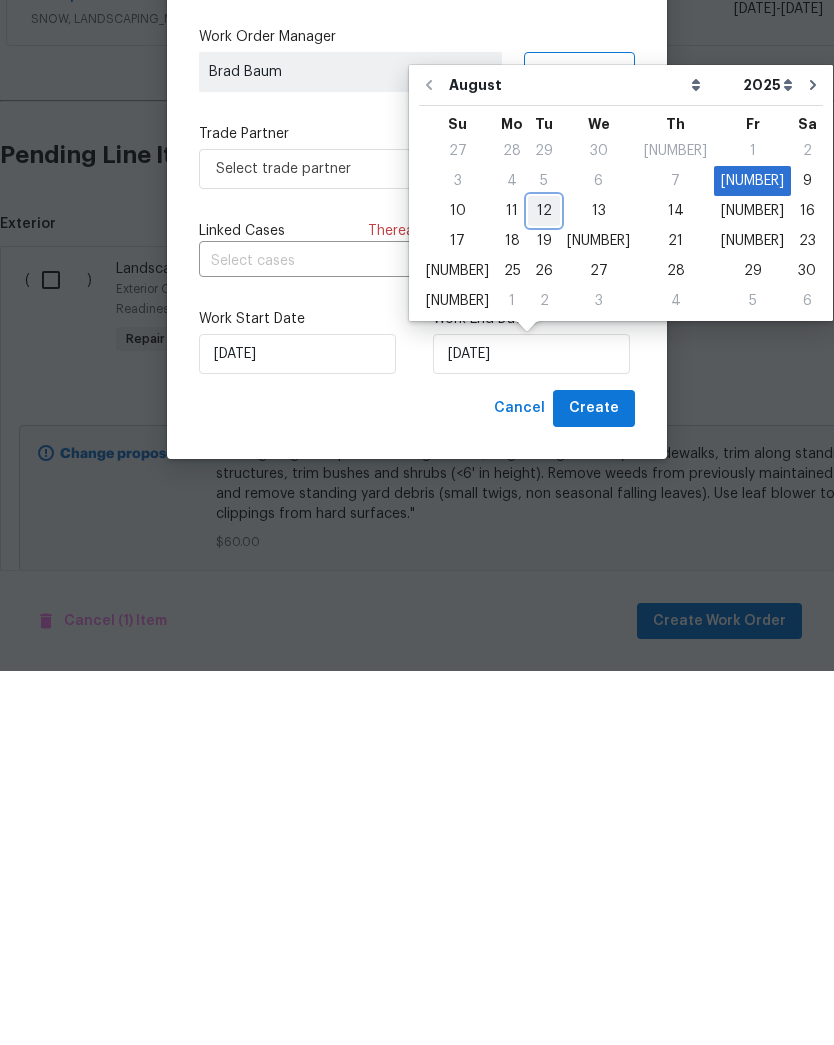 click on "12" at bounding box center (544, 585) 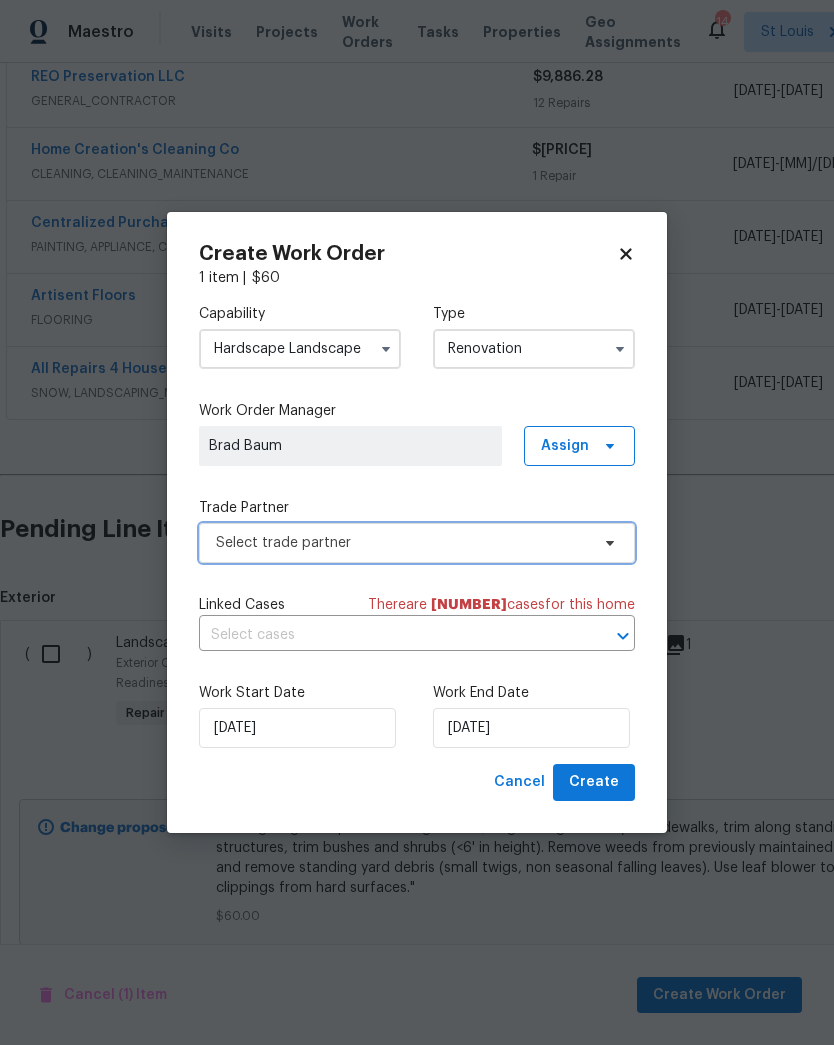 click on "Select trade partner" at bounding box center (402, 543) 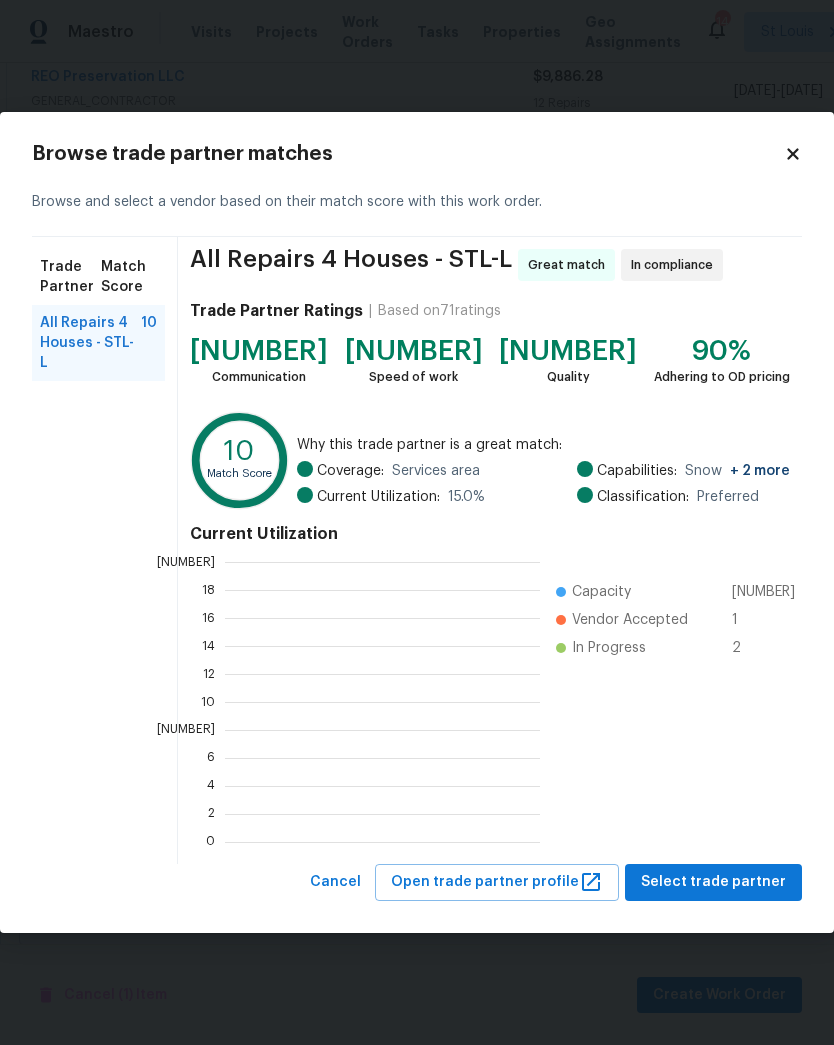 scroll, scrollTop: 2, scrollLeft: 2, axis: both 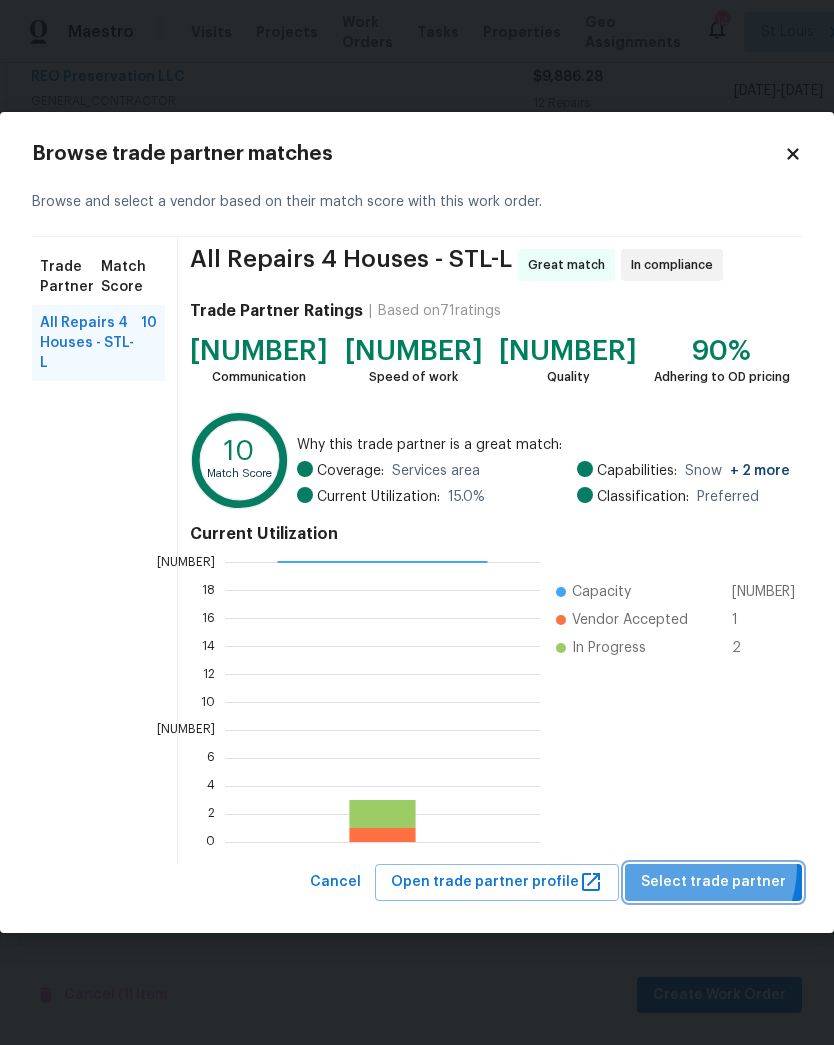 click on "Select trade partner" at bounding box center (713, 882) 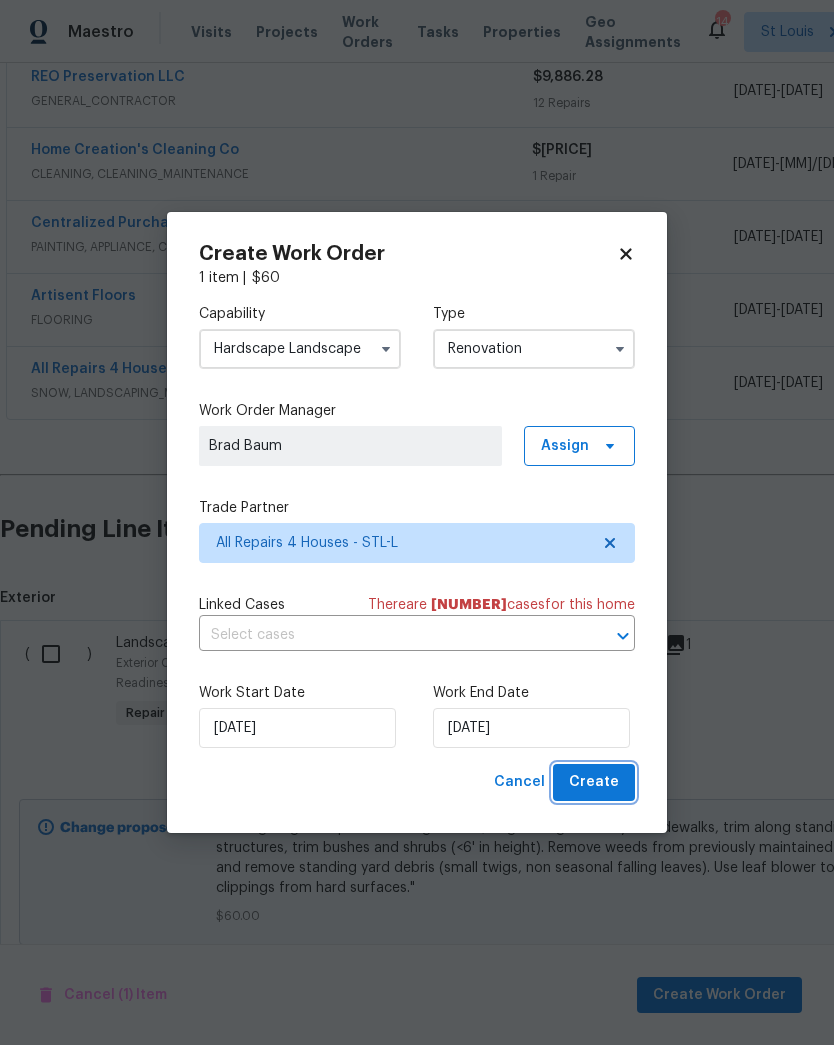 click on "Create" at bounding box center [594, 782] 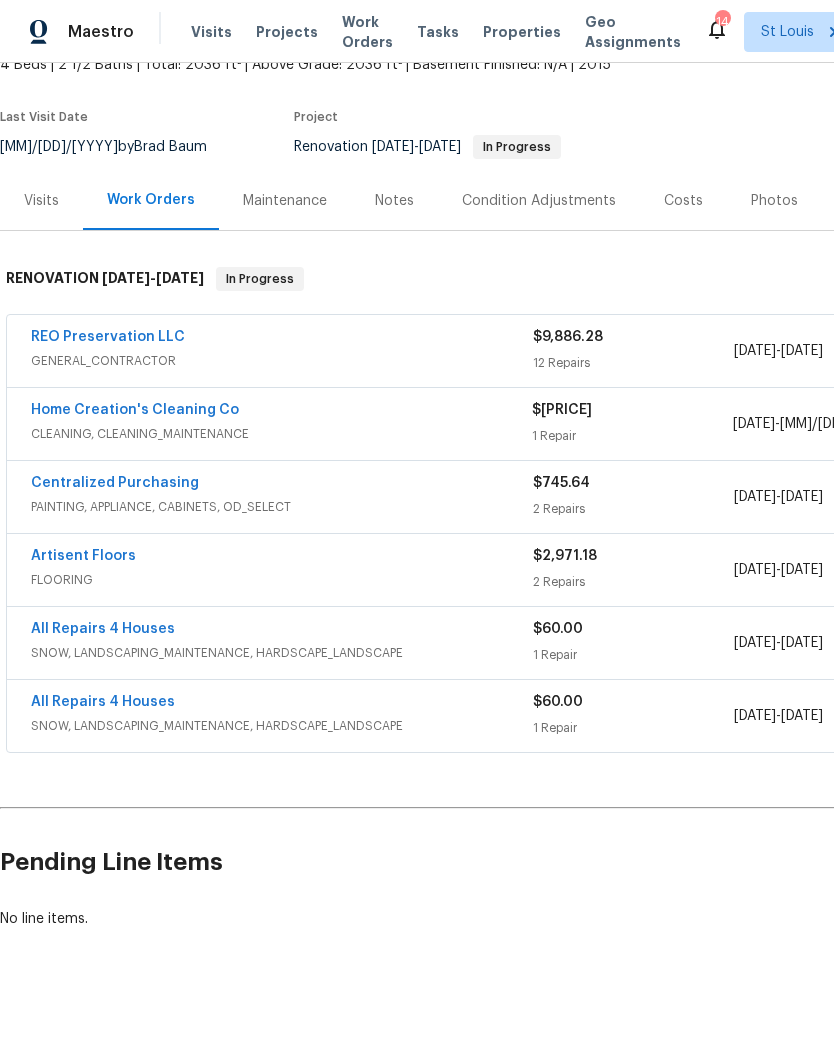 scroll, scrollTop: 151, scrollLeft: 0, axis: vertical 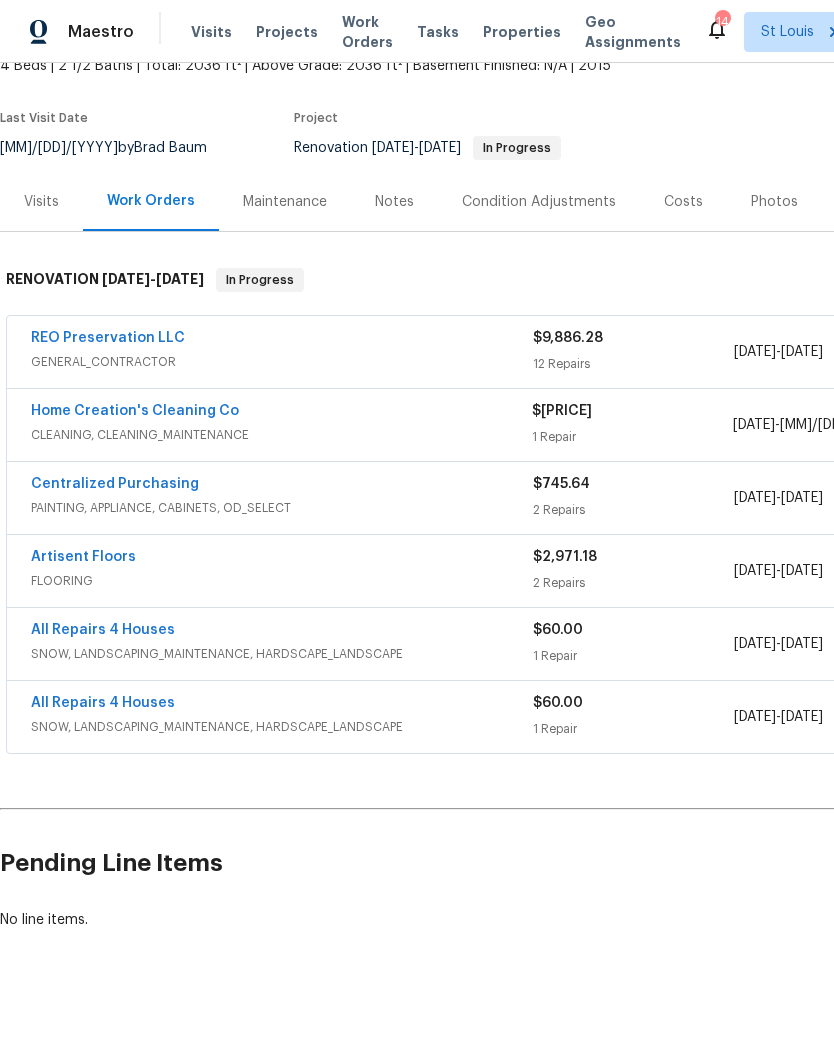 click on "All Repairs 4 Houses" at bounding box center [103, 703] 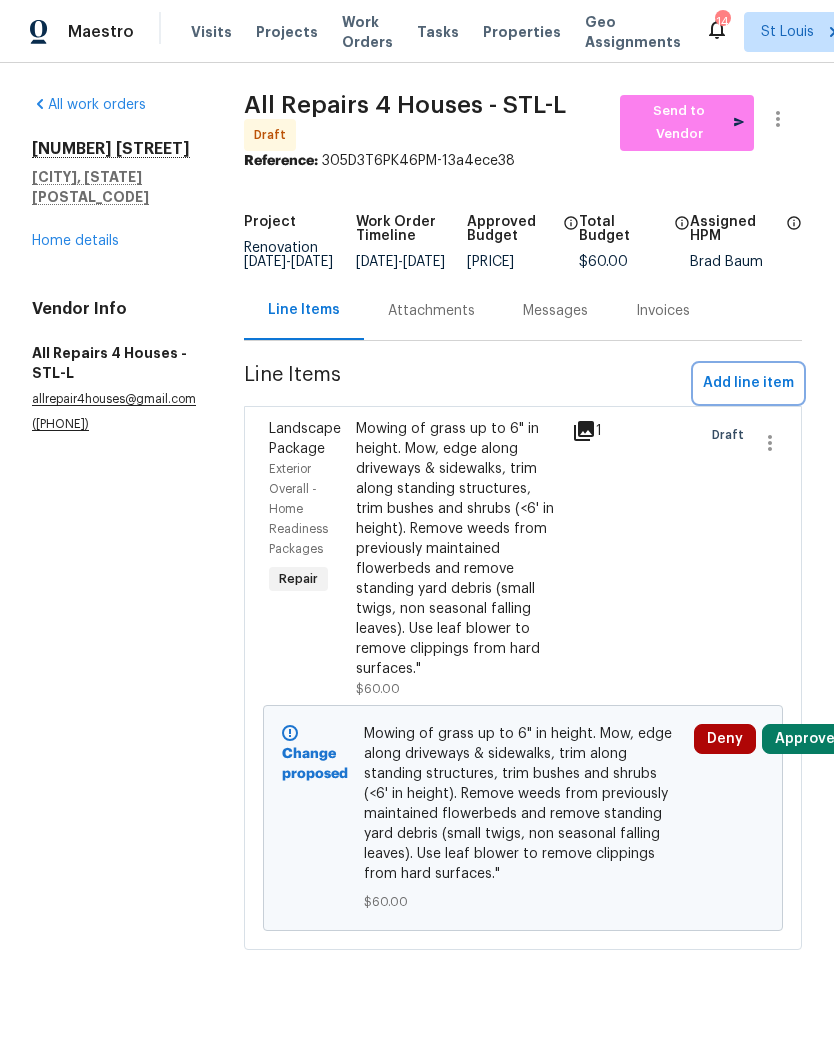 click on "Add line item" at bounding box center (748, 383) 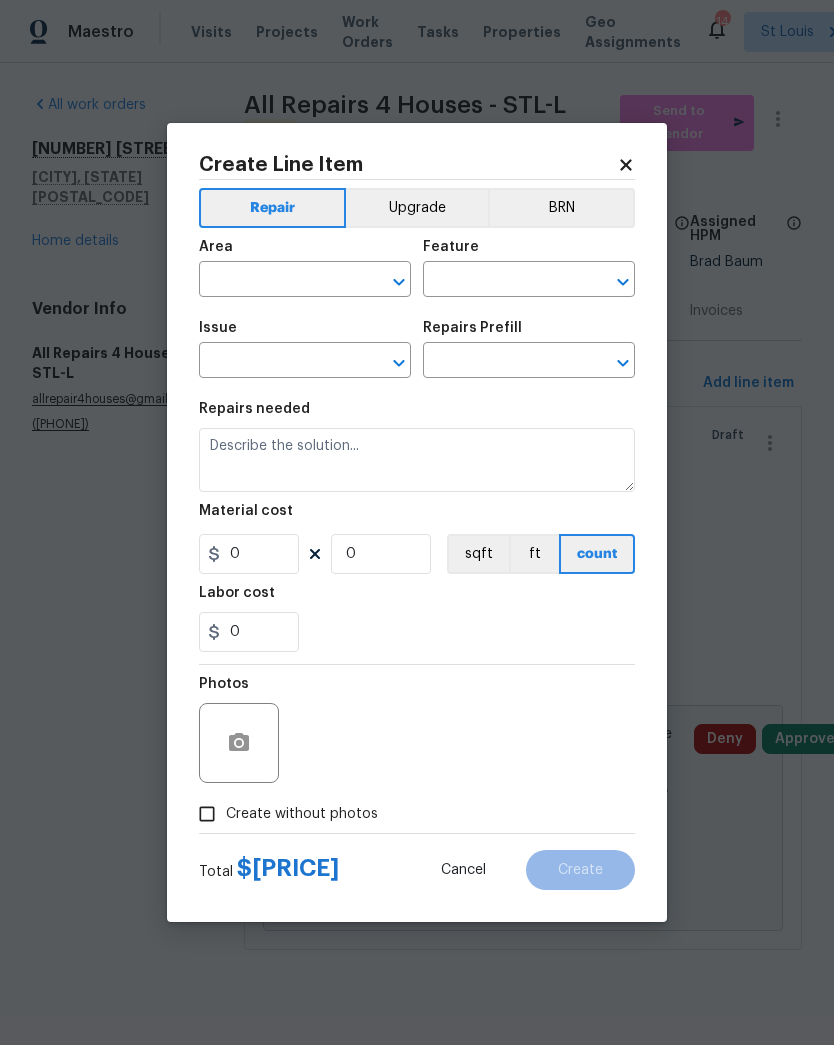 click at bounding box center [277, 281] 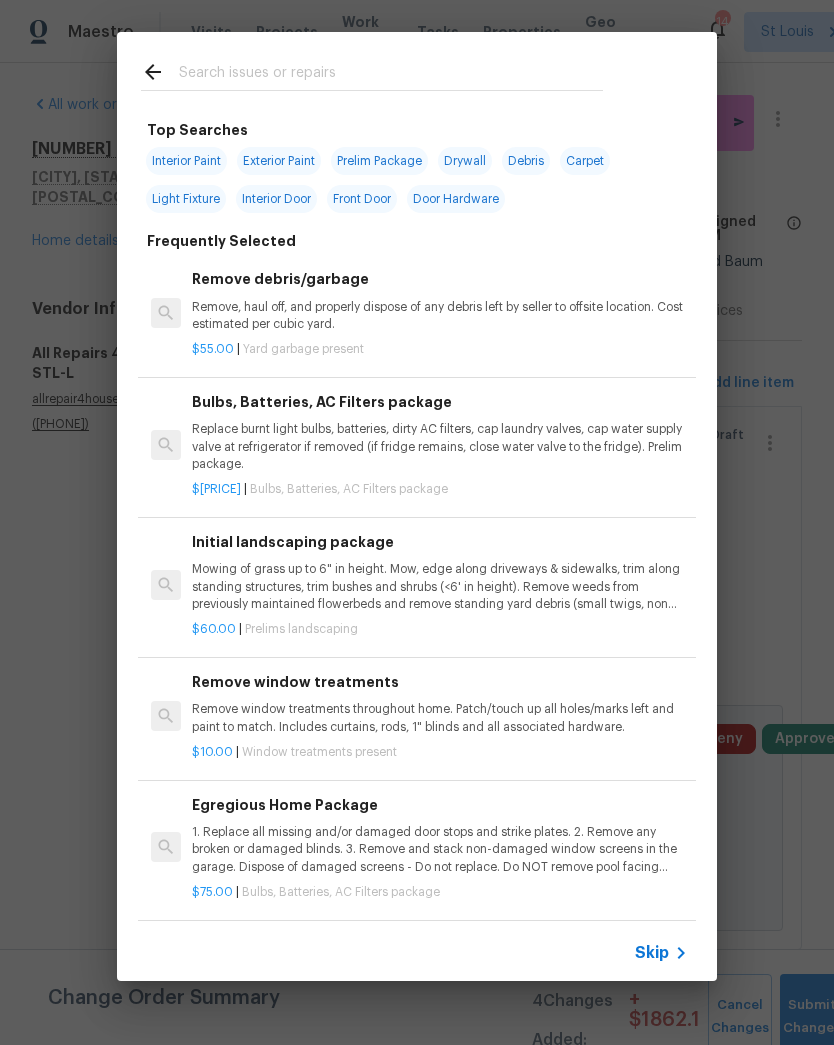 click at bounding box center (391, 75) 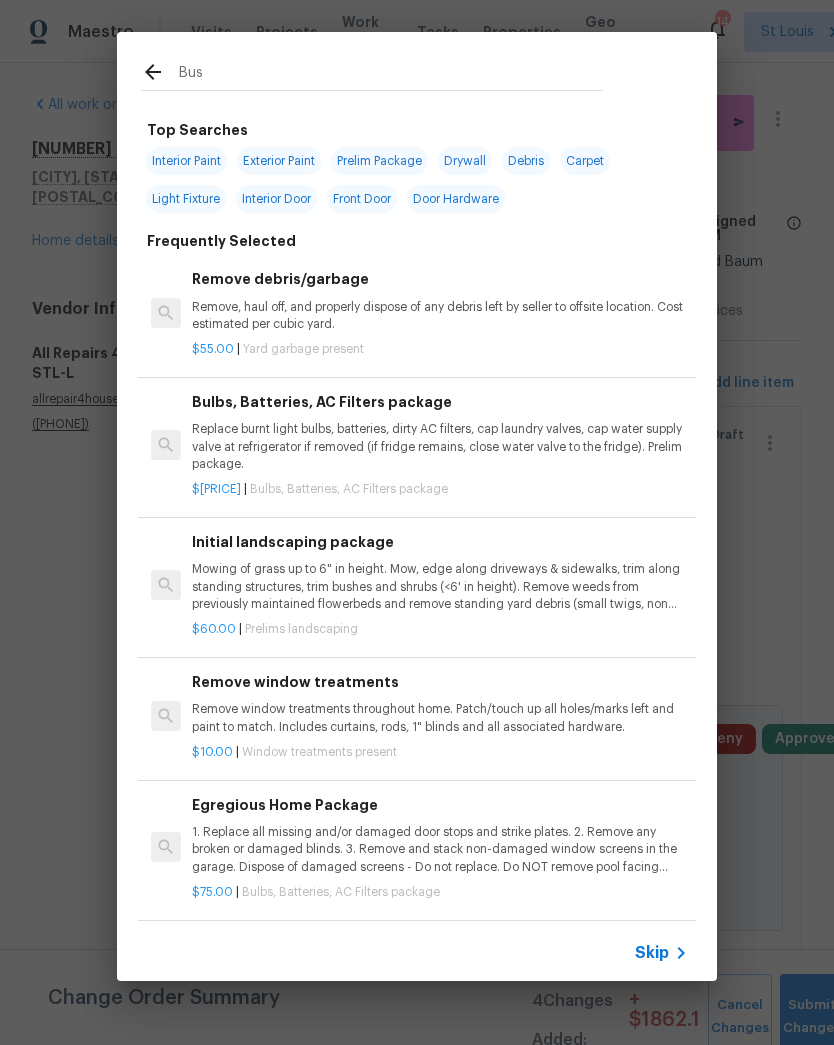 type on "Bush" 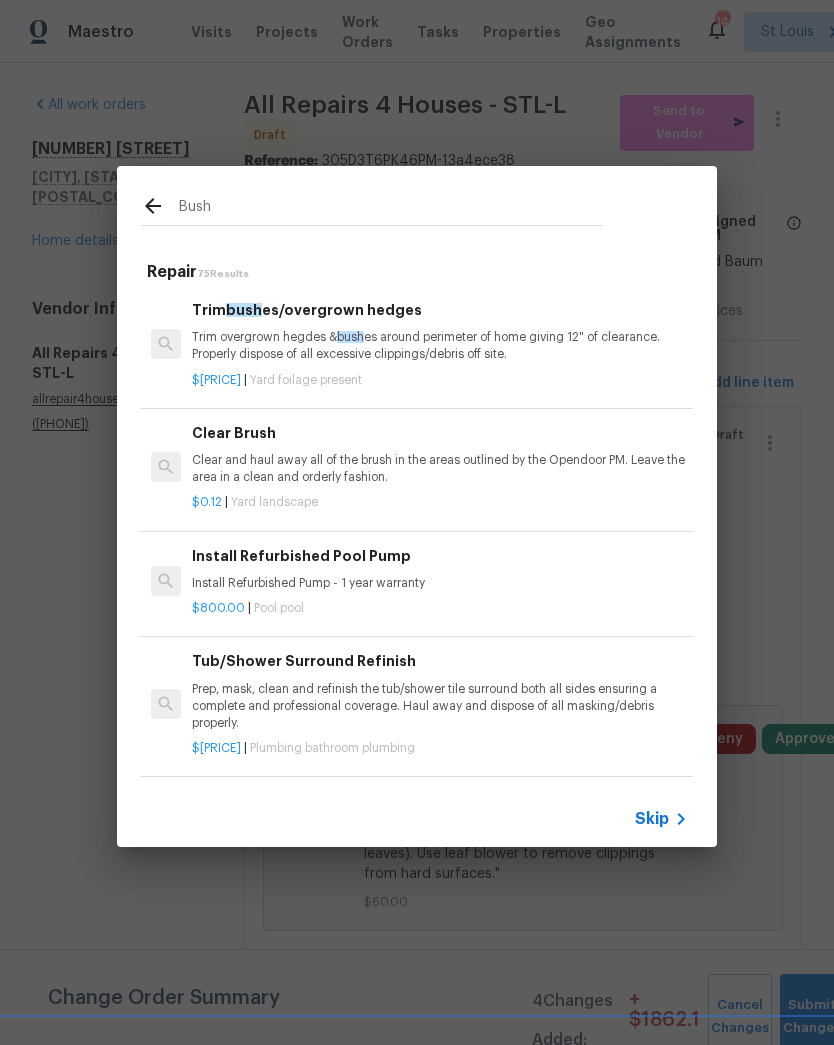 click on "Trim overgrown hegdes &  bush es around perimeter of home giving 12" of clearance. Properly dispose of all excessive clippings/debris off site." at bounding box center [440, 346] 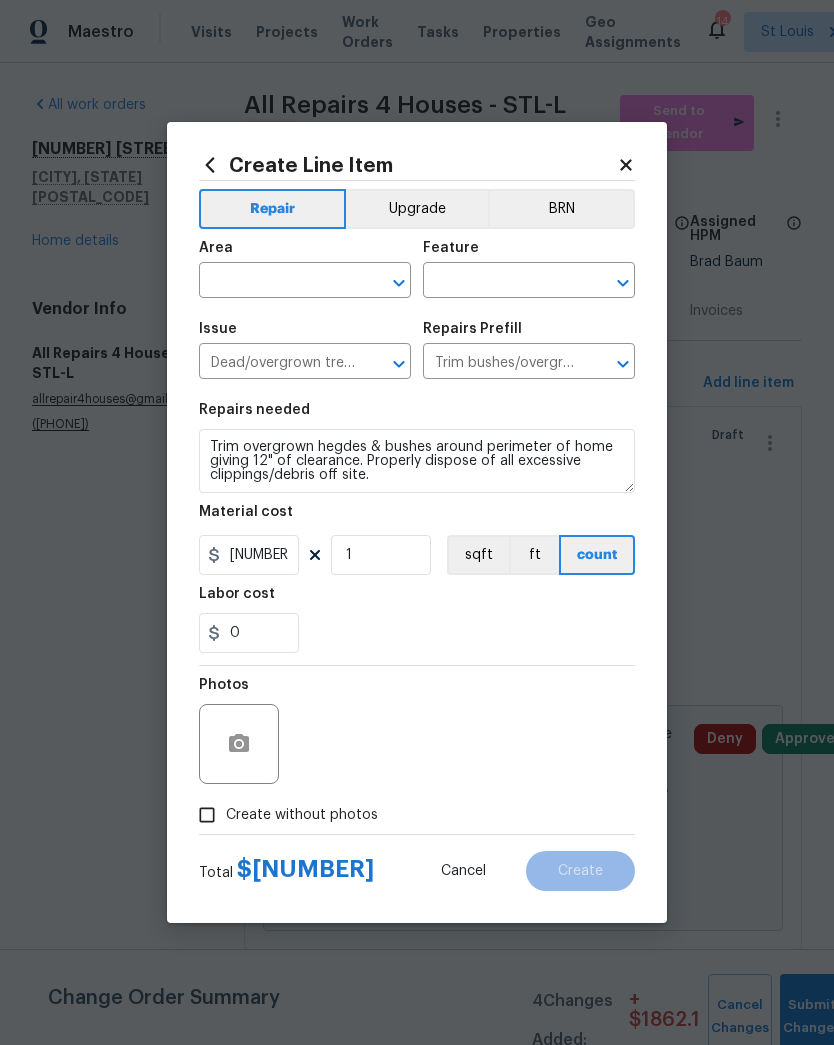 click at bounding box center [277, 282] 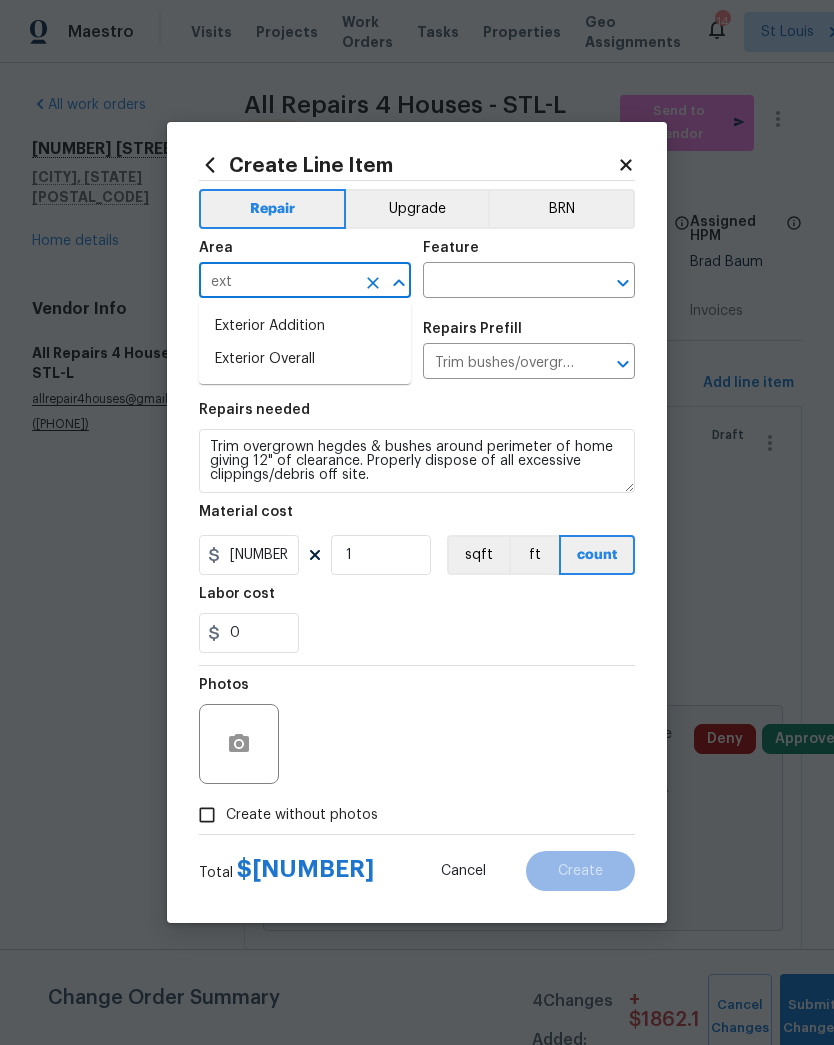 click on "Exterior Overall" at bounding box center [305, 359] 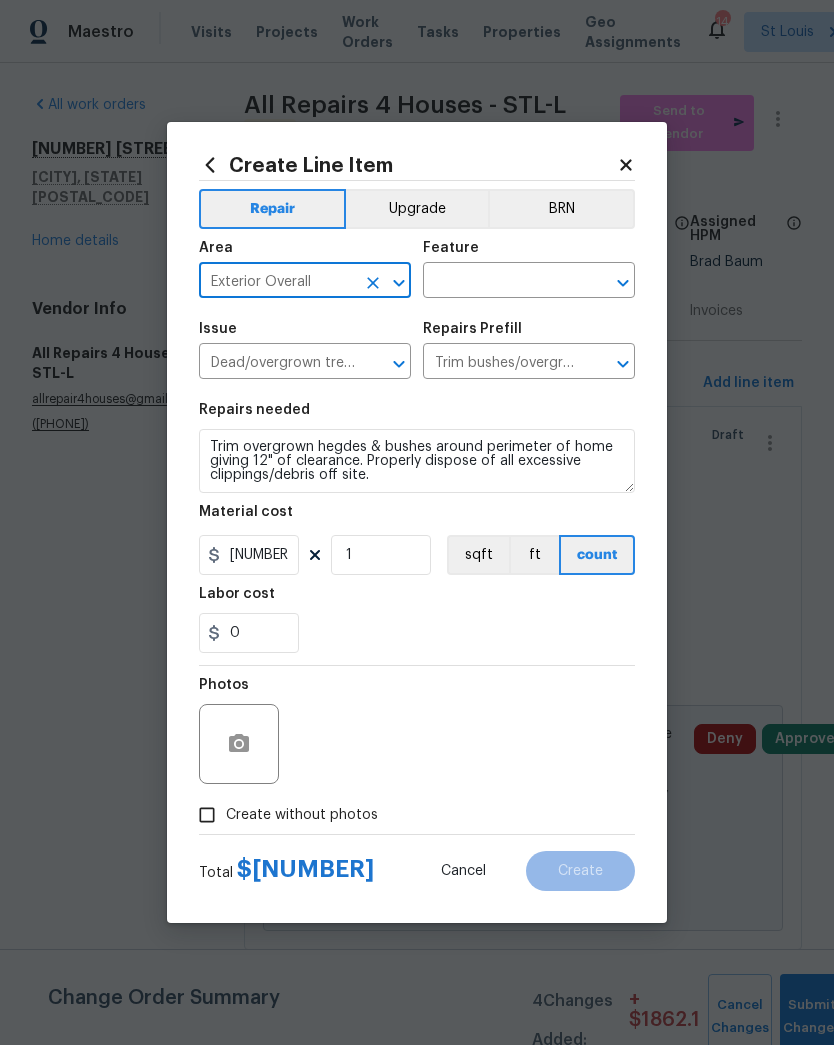 click at bounding box center [501, 282] 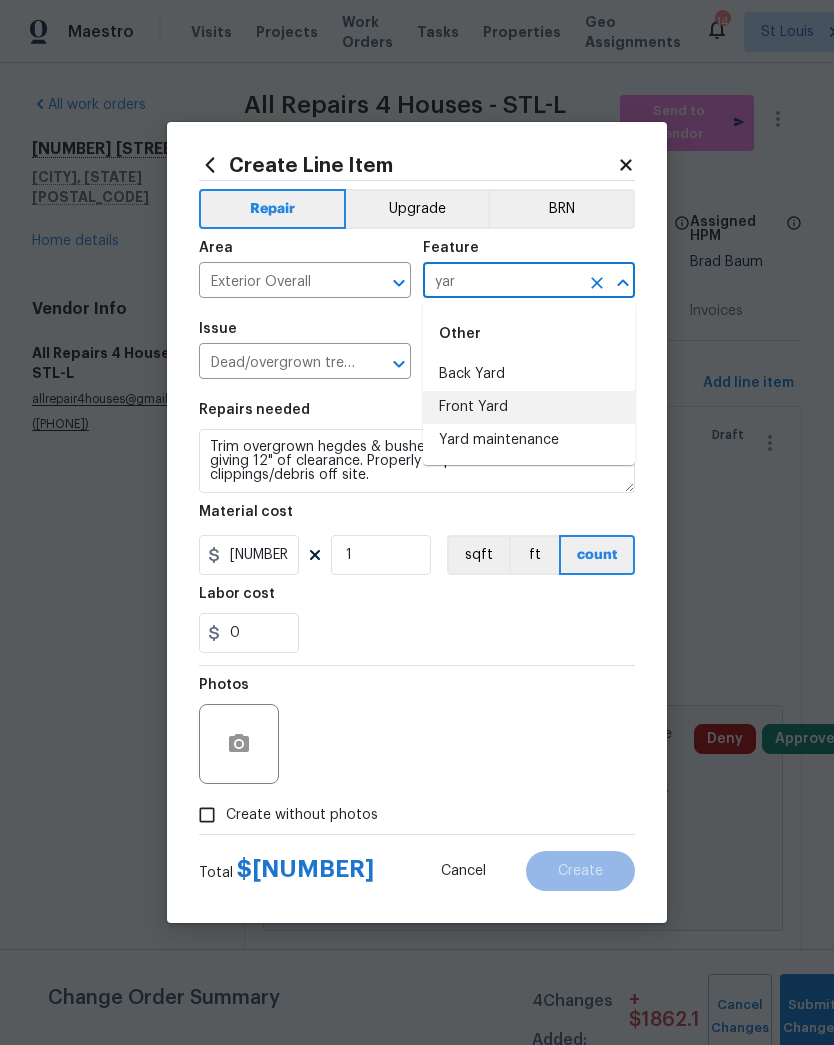click on "Front Yard" at bounding box center [529, 407] 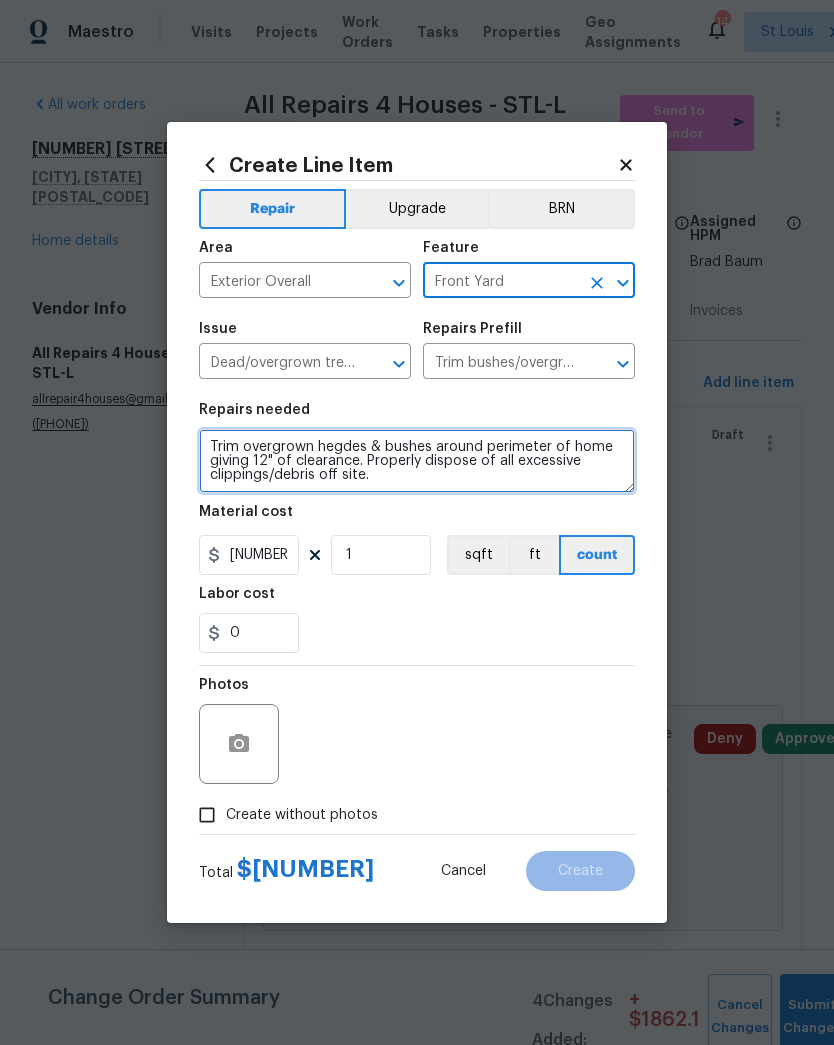 click on "Trim overgrown hegdes & bushes around perimeter of home giving 12" of clearance. Properly dispose of all excessive clippings/debris off site." at bounding box center [417, 461] 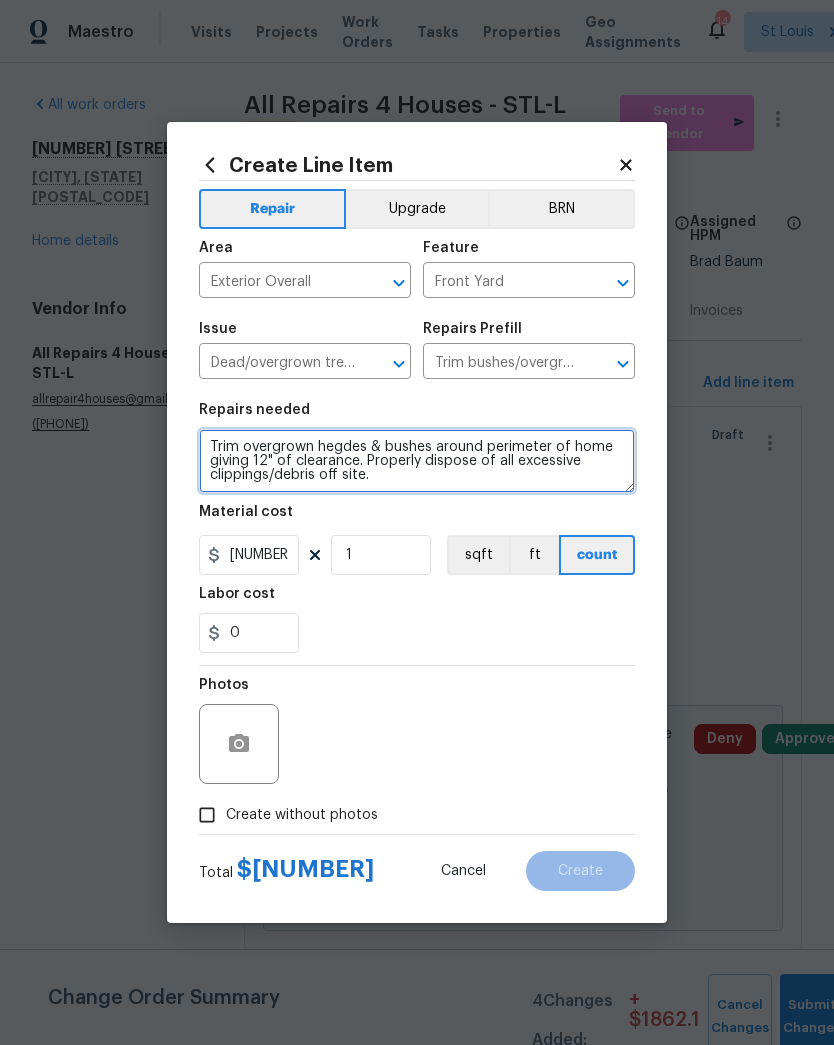 click on "Trim overgrown hegdes & bushes around perimeter of home giving 12" of clearance. Properly dispose of all excessive clippings/debris off site." at bounding box center [417, 461] 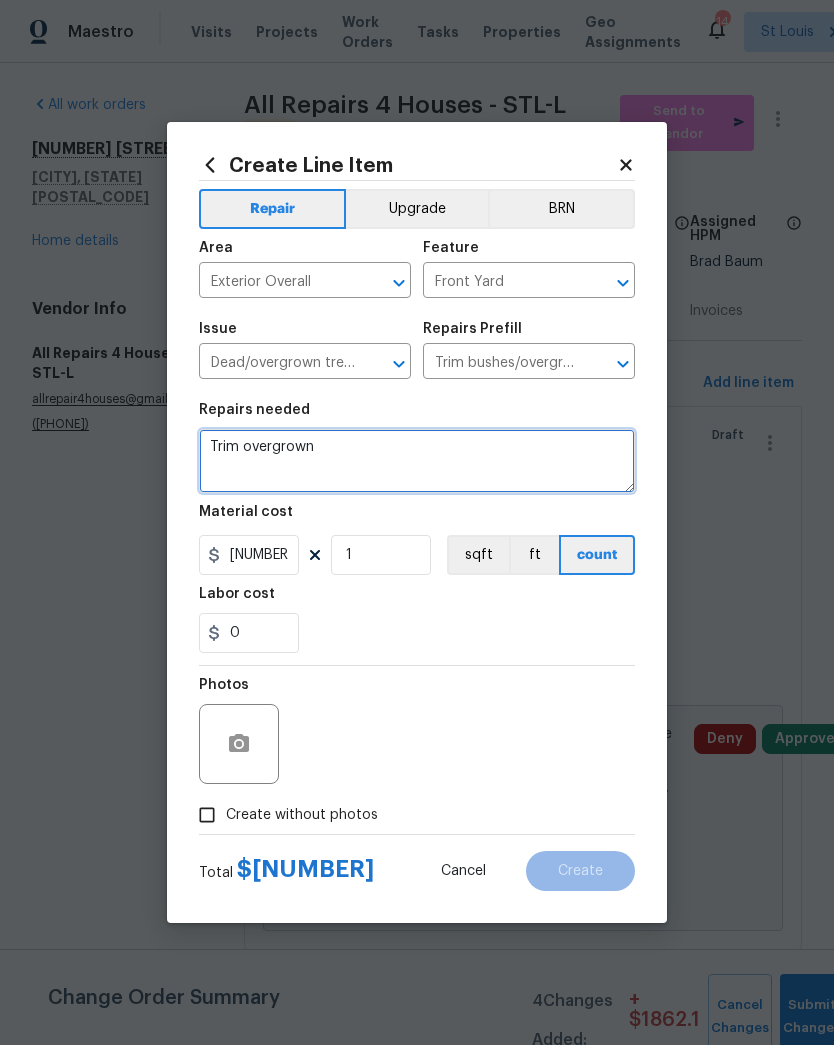 type on "Trim" 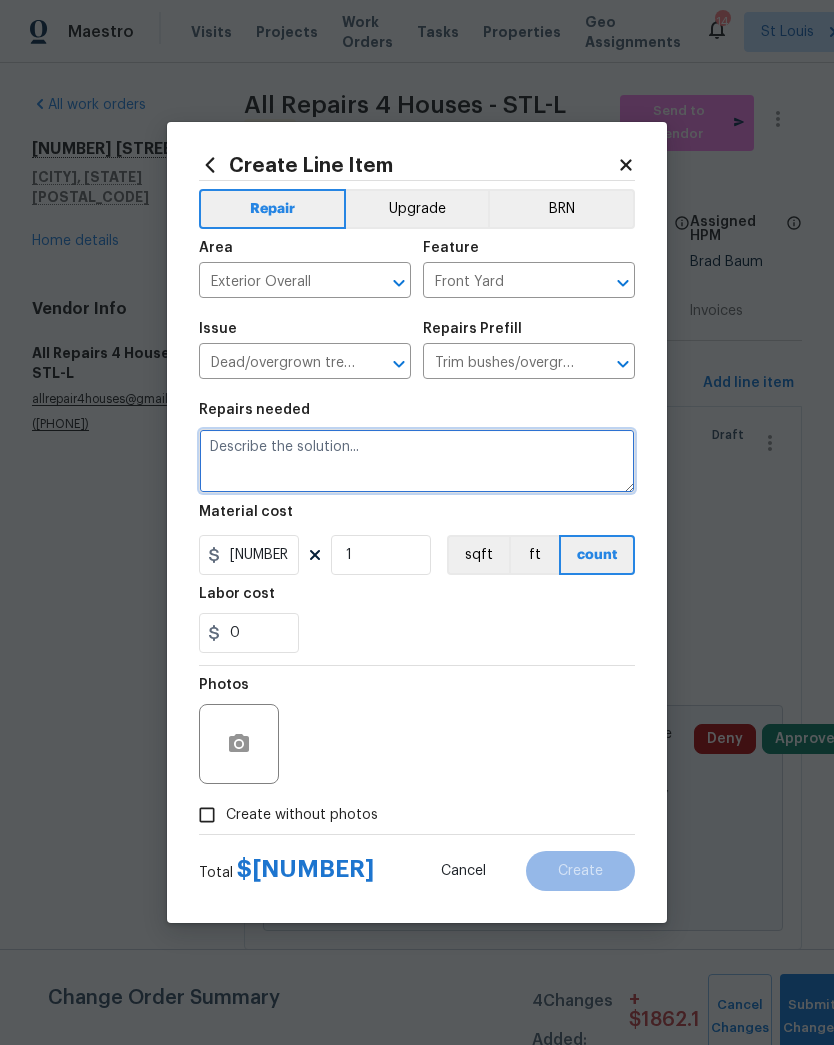 click at bounding box center (417, 461) 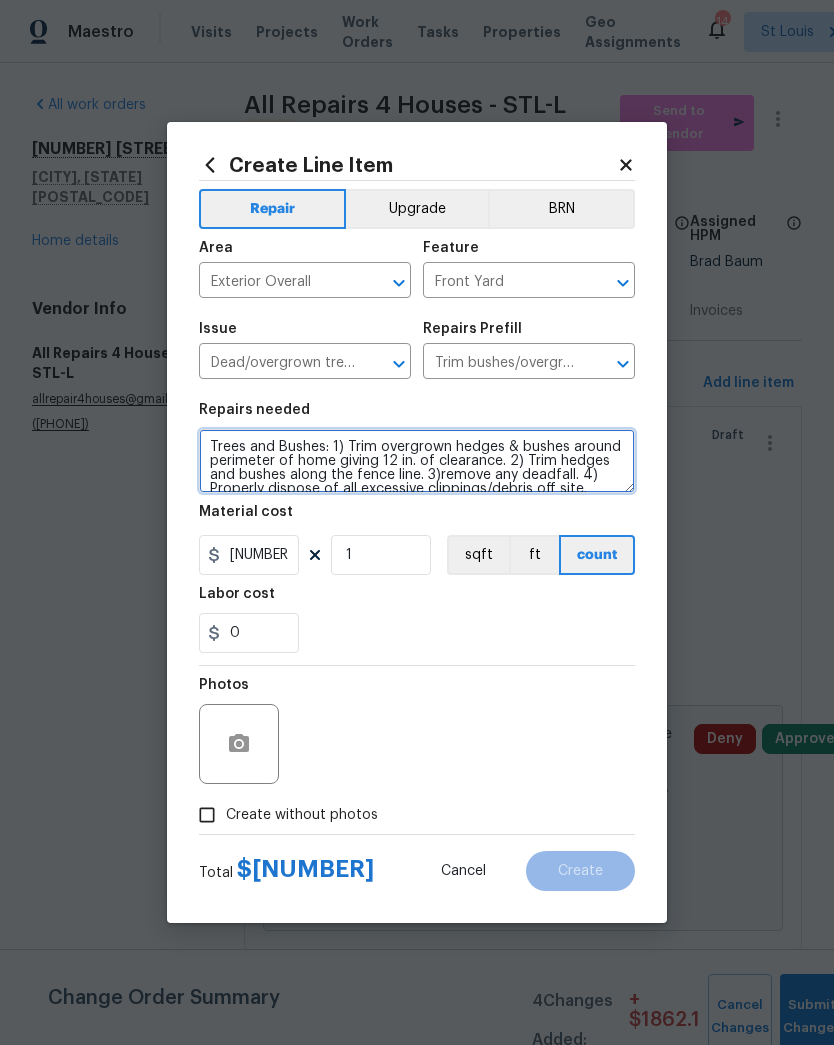 scroll, scrollTop: 4, scrollLeft: 0, axis: vertical 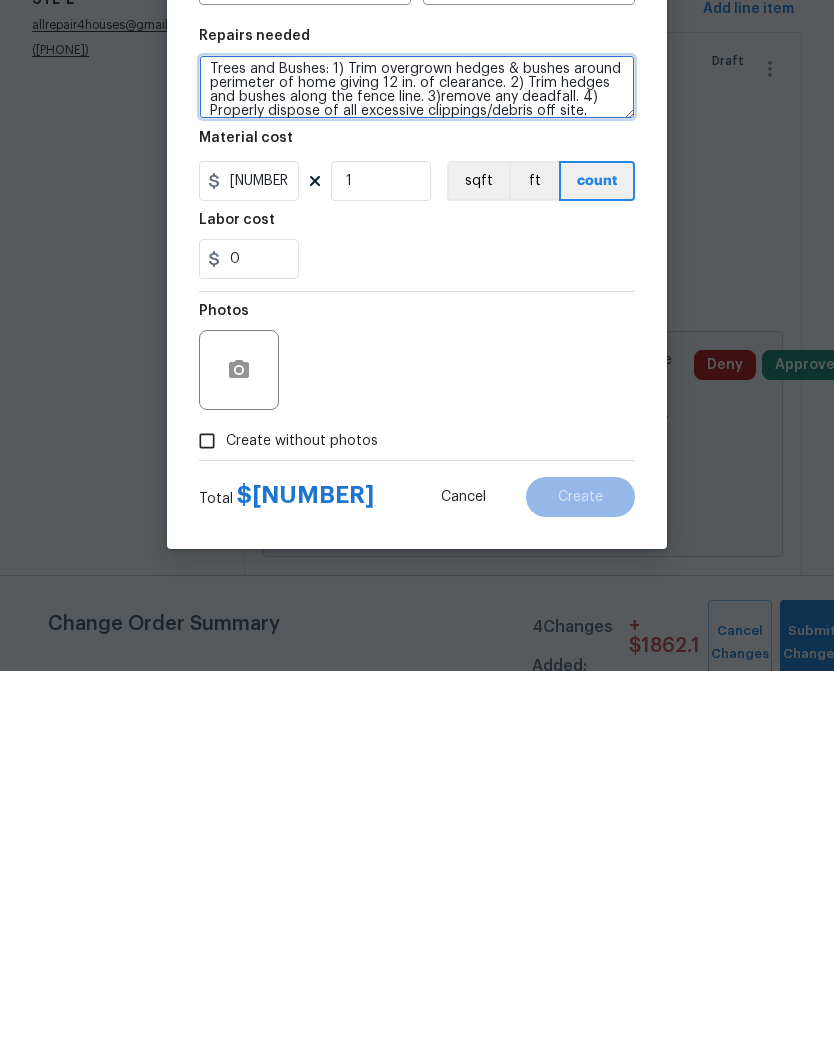 type on "Trees and Bushes: 1) Trim overgrown hedges & bushes around perimeter of home giving 12 in. of clearance. 2) Trim hedges and bushes along the fence line. 3)remove any deadfall. 4) Properly dispose of all excessive clippings/debris off site." 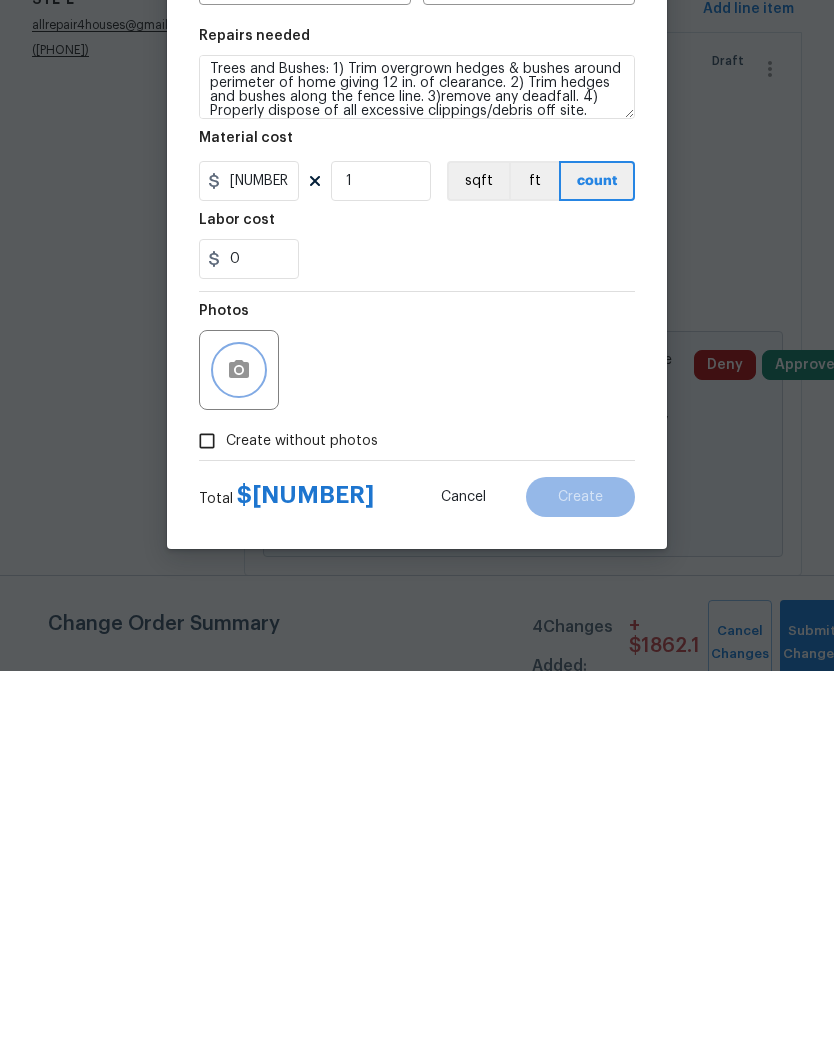 click 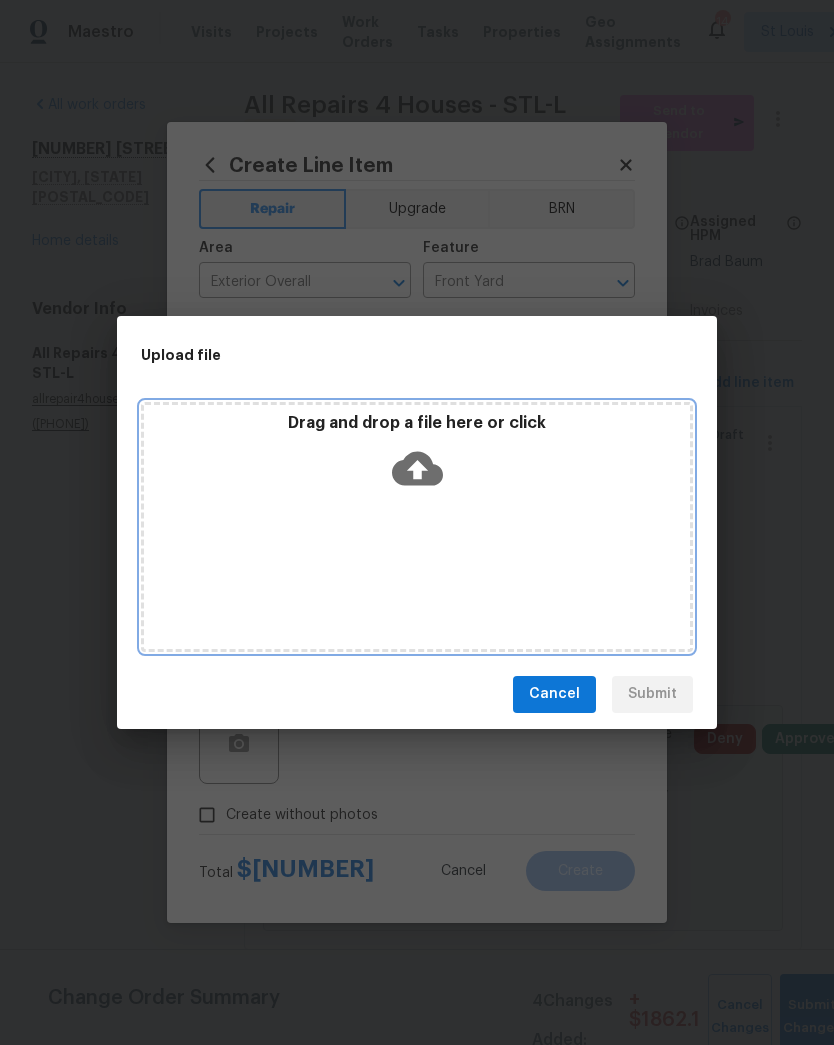 click 